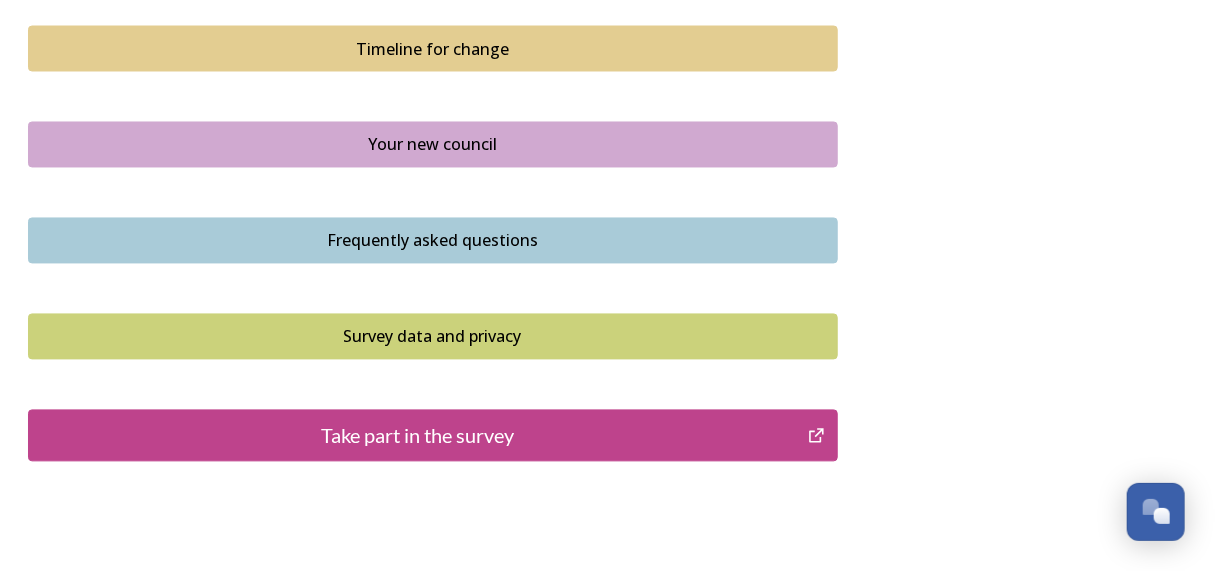 scroll, scrollTop: 1499, scrollLeft: 0, axis: vertical 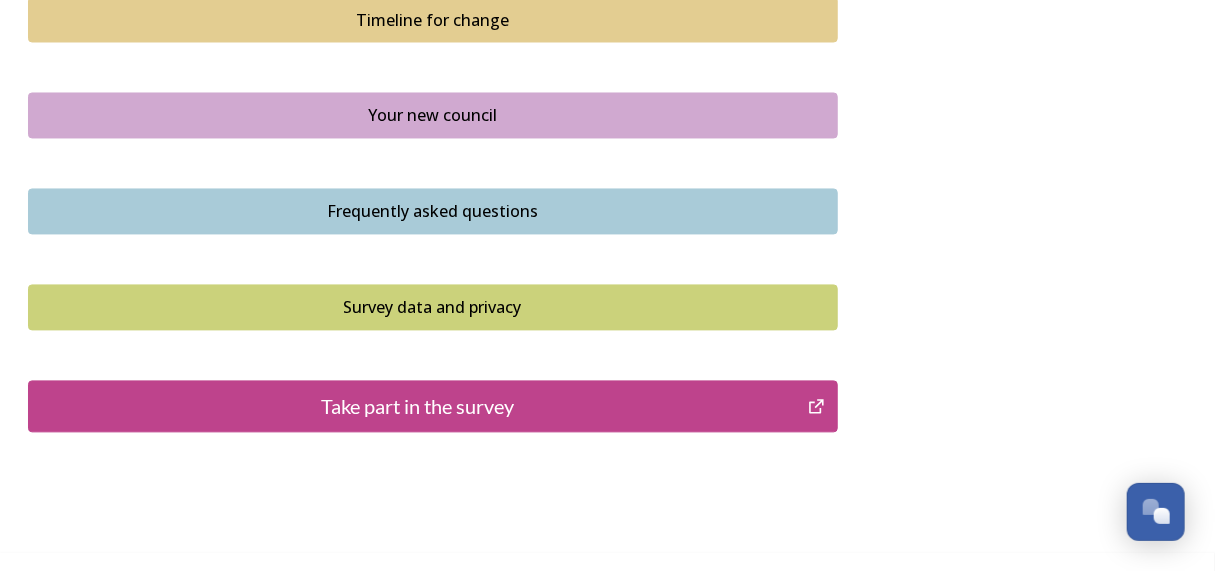 click on "Take part in the survey" at bounding box center (418, 407) 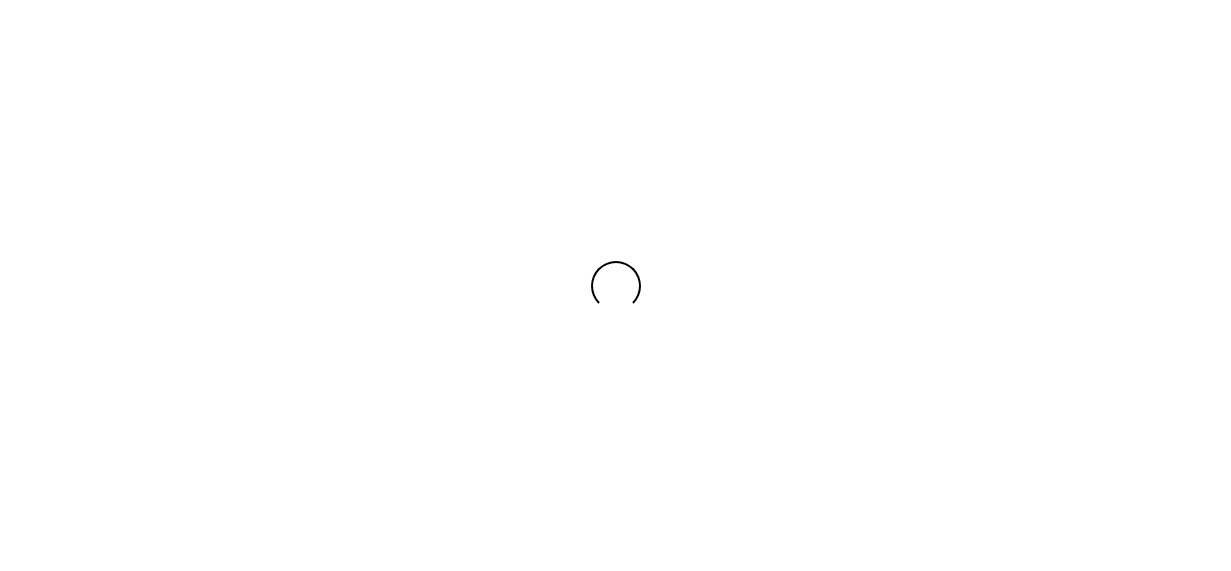 scroll, scrollTop: 0, scrollLeft: 0, axis: both 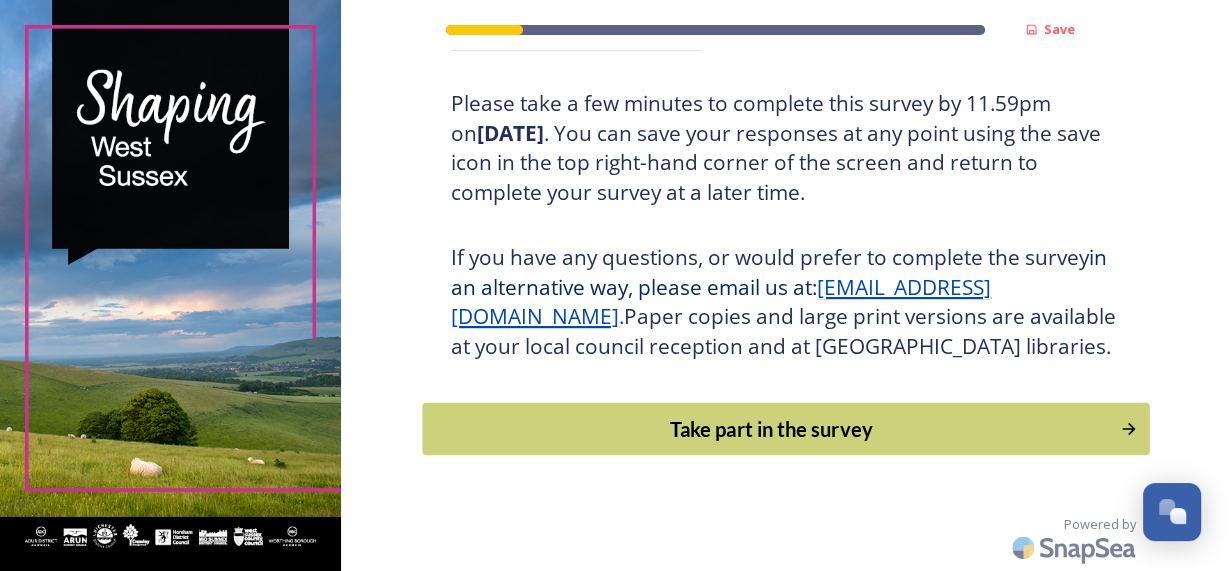 click on "Take part in the survey" at bounding box center [772, 429] 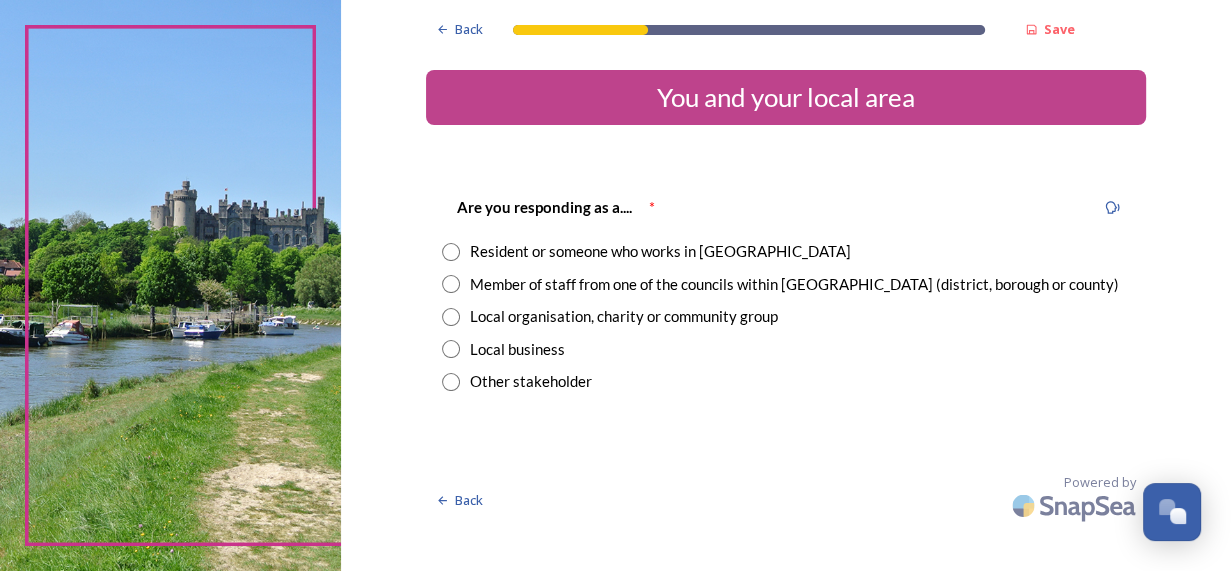 click at bounding box center [451, 252] 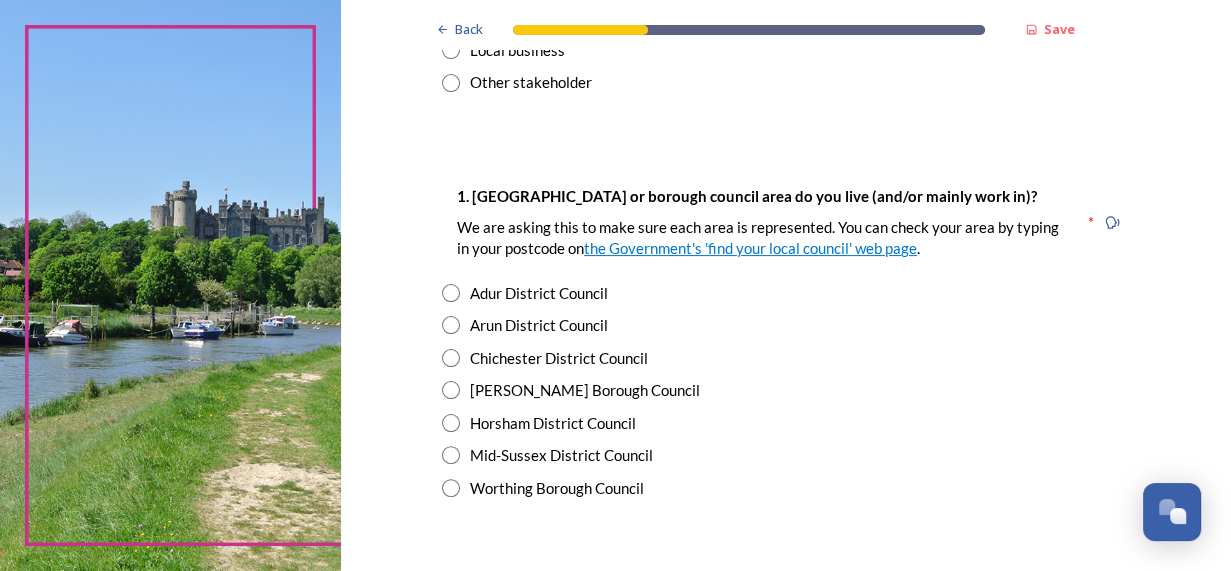 scroll, scrollTop: 400, scrollLeft: 0, axis: vertical 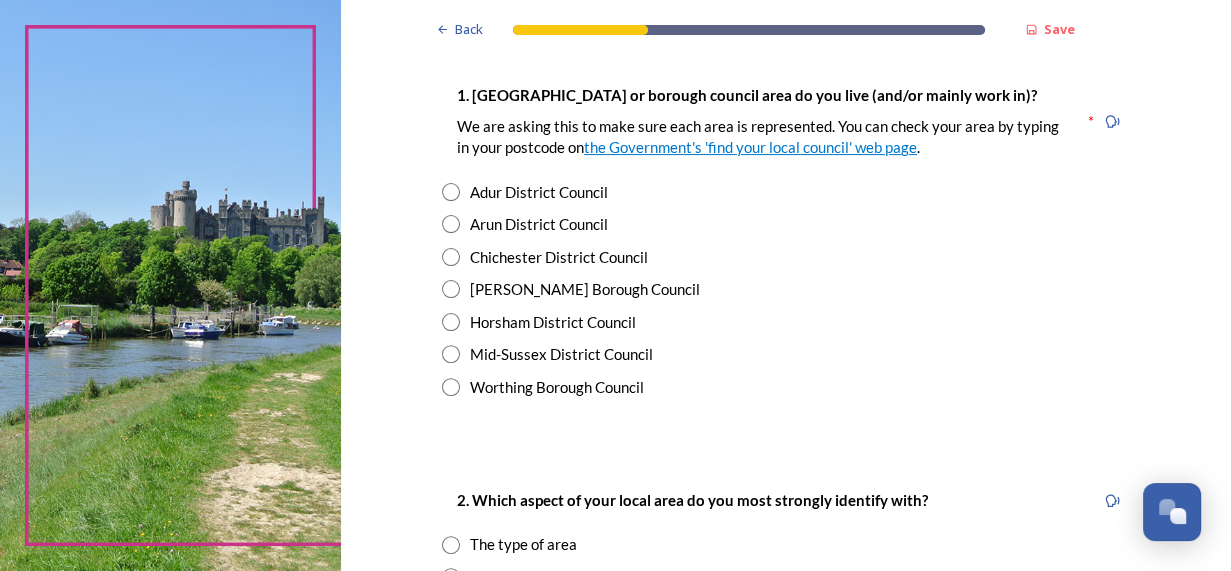 click at bounding box center [451, 322] 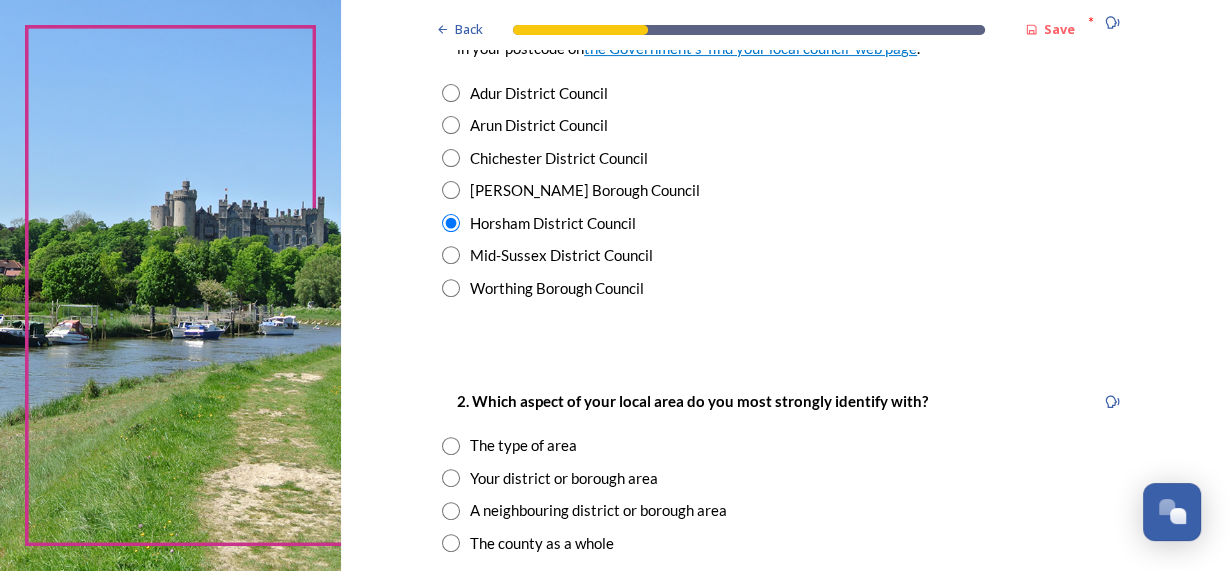 scroll, scrollTop: 700, scrollLeft: 0, axis: vertical 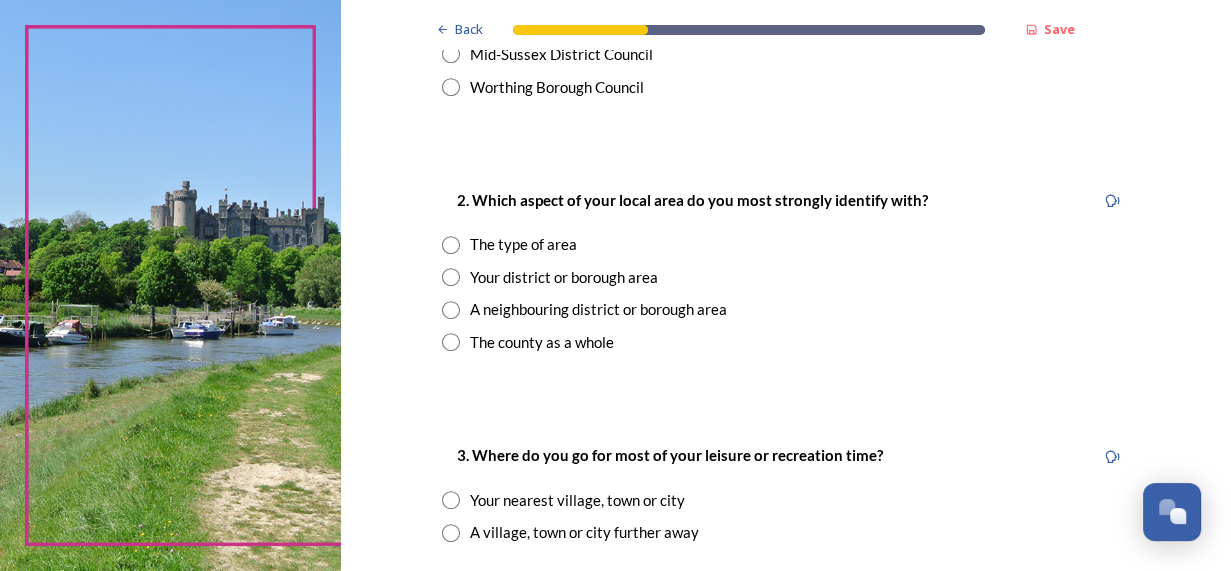 click at bounding box center (451, 277) 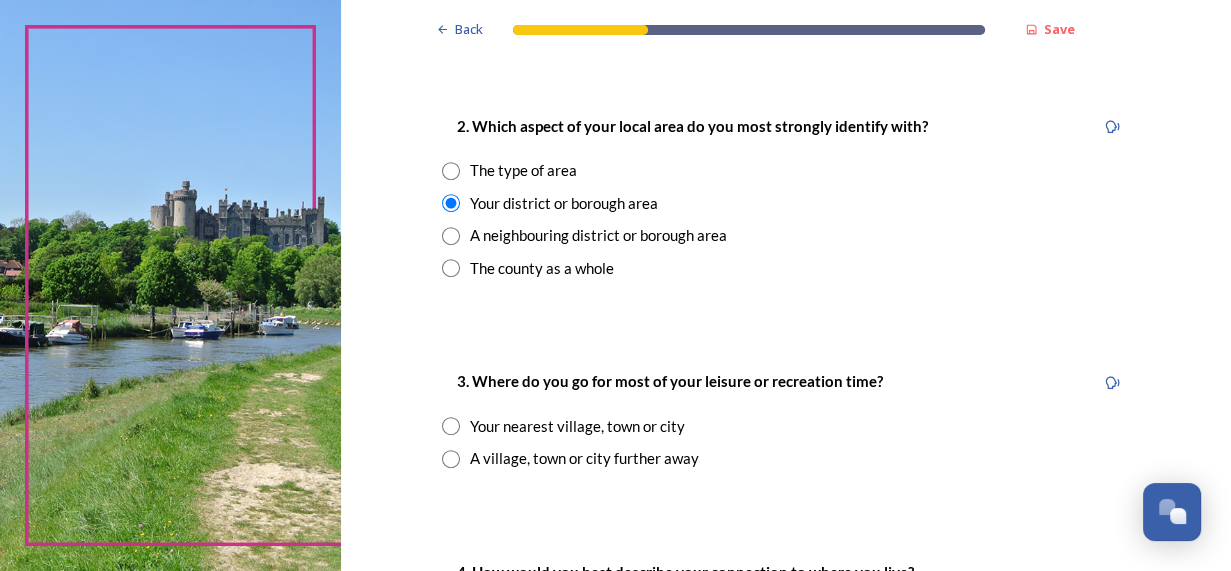 scroll, scrollTop: 900, scrollLeft: 0, axis: vertical 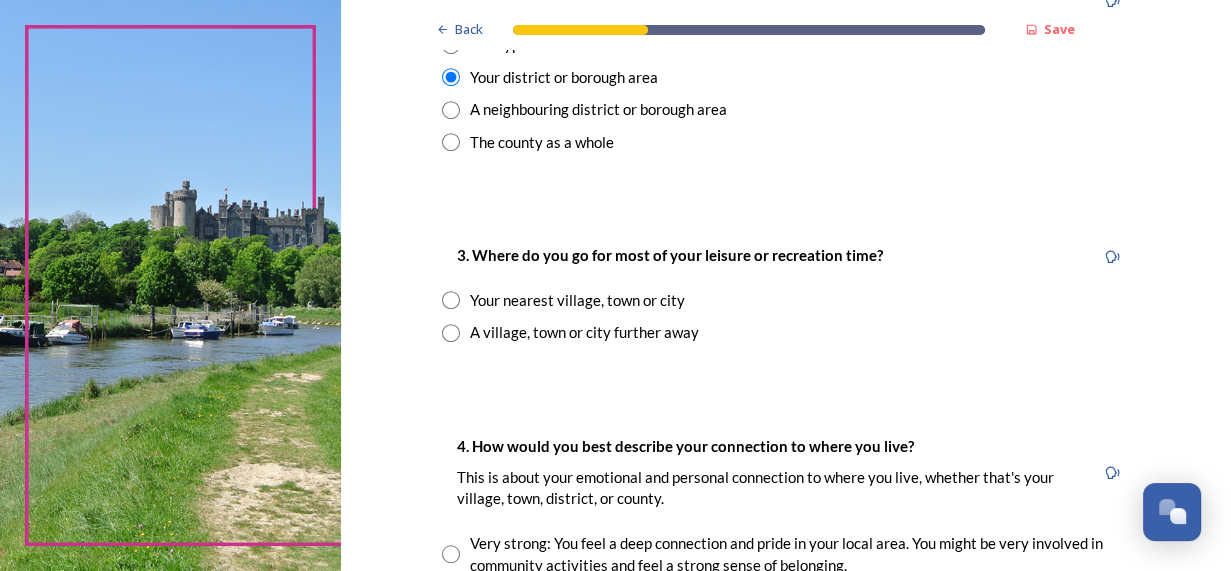 click at bounding box center (451, 300) 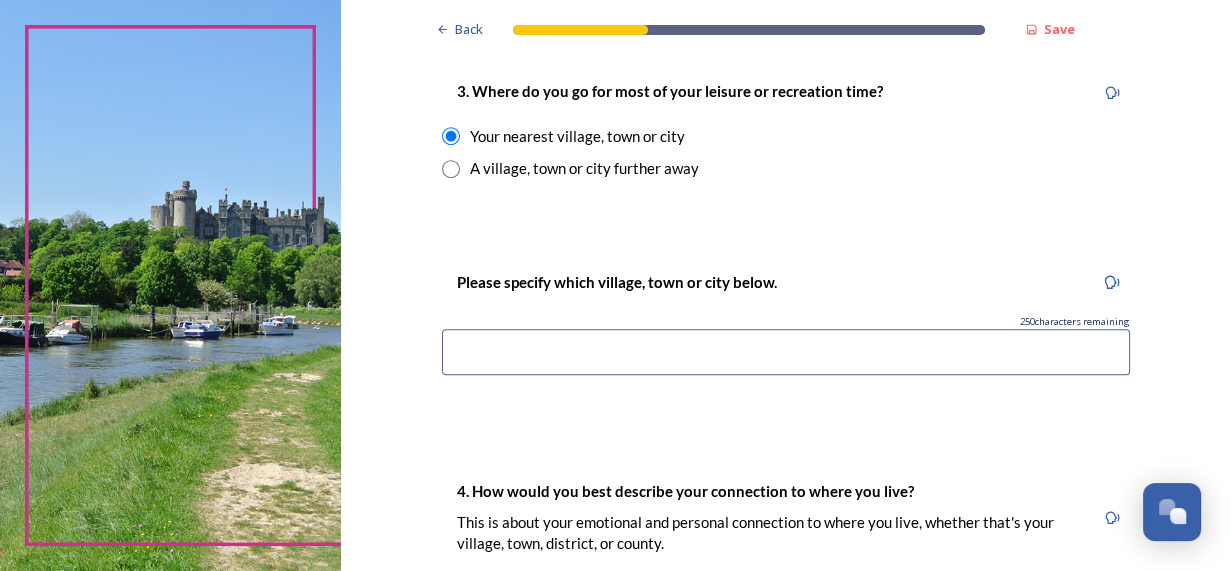 scroll, scrollTop: 1100, scrollLeft: 0, axis: vertical 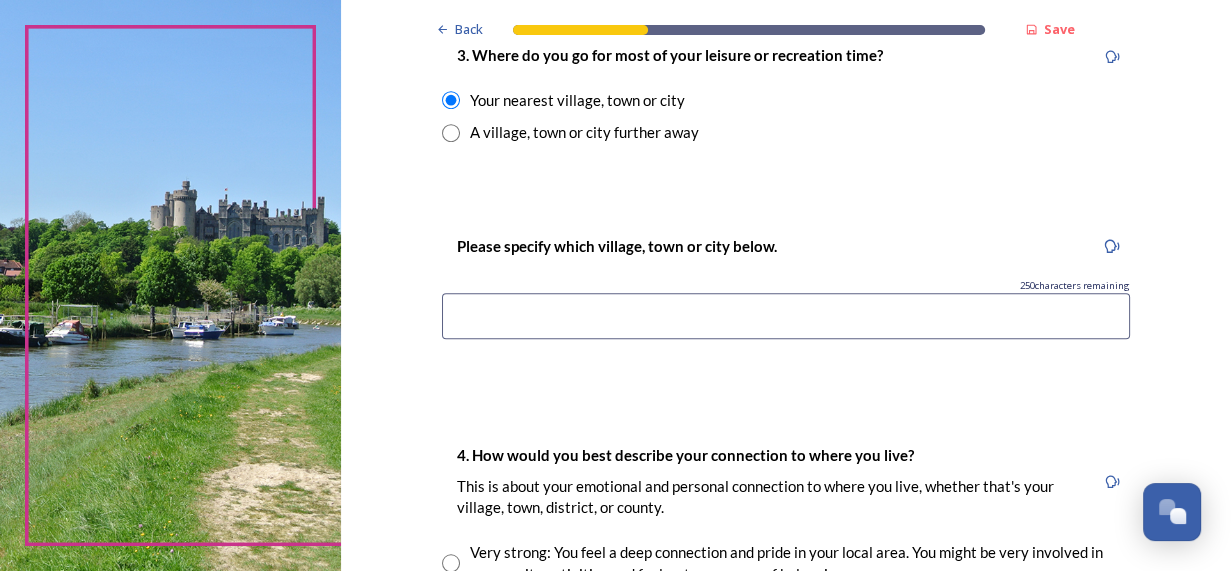 click at bounding box center [786, 316] 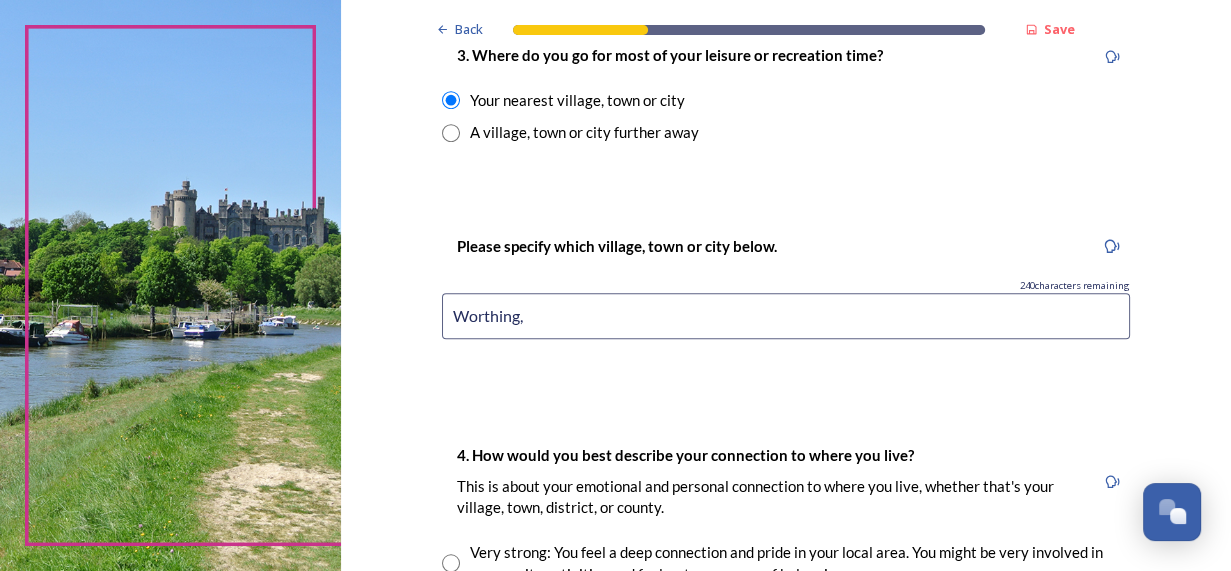 click on "Worthing," at bounding box center [786, 316] 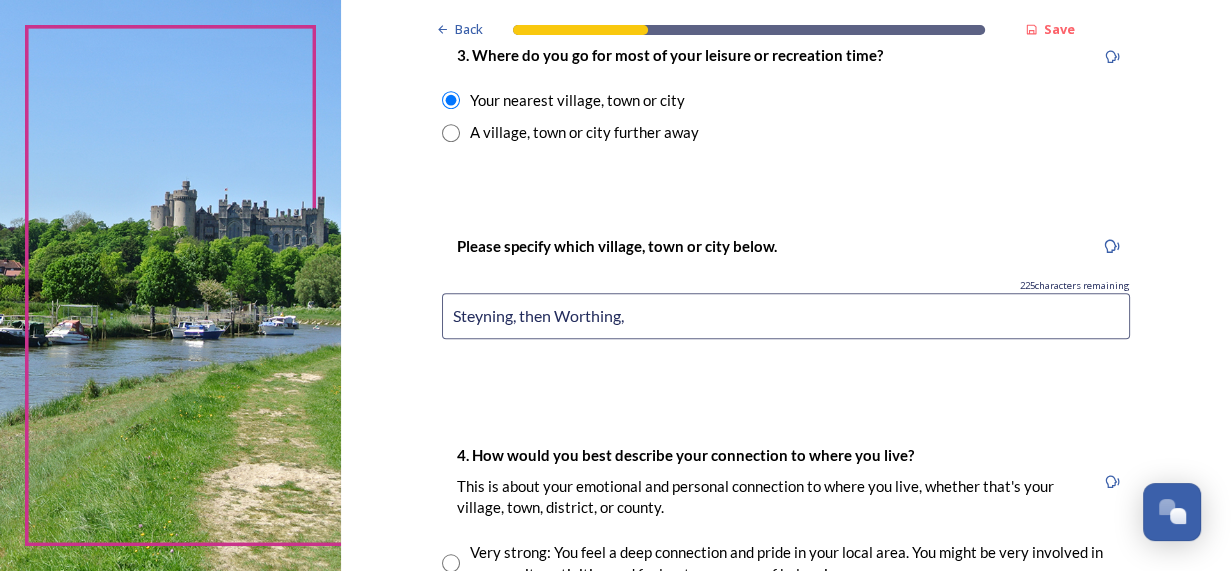 click on "Steyning, then Worthing," at bounding box center [786, 316] 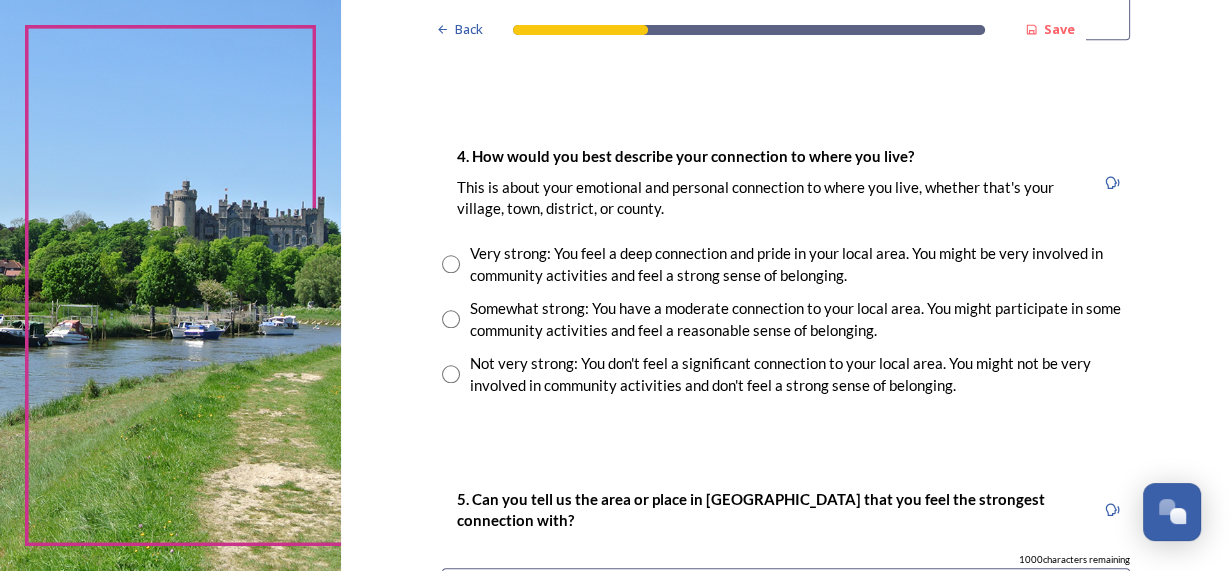 scroll, scrollTop: 1400, scrollLeft: 0, axis: vertical 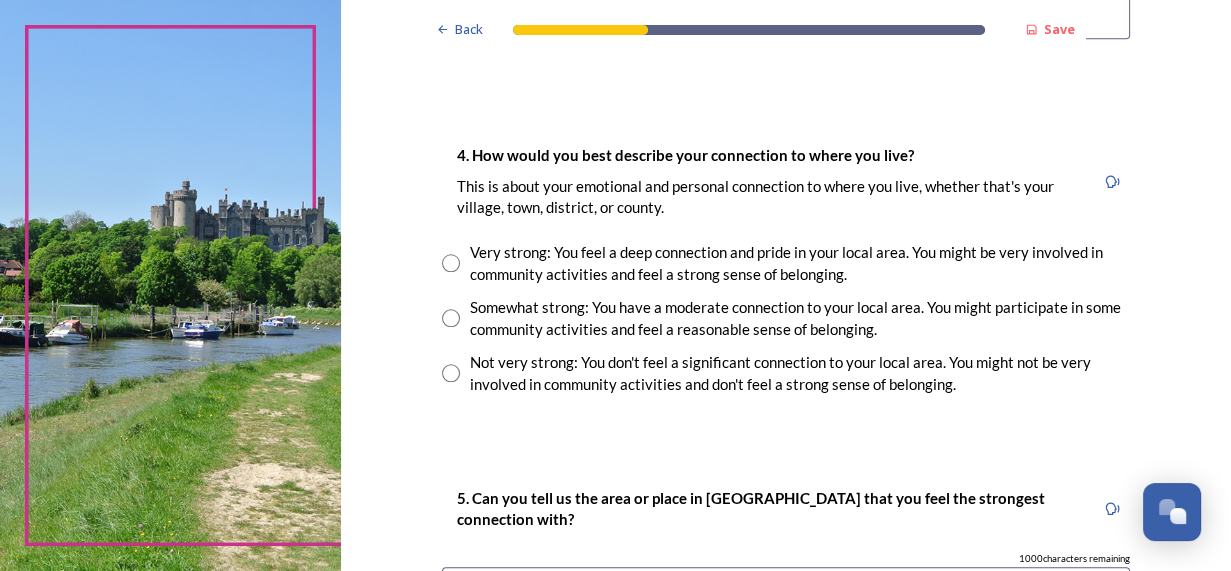 type on "Steyning, then Worthing," 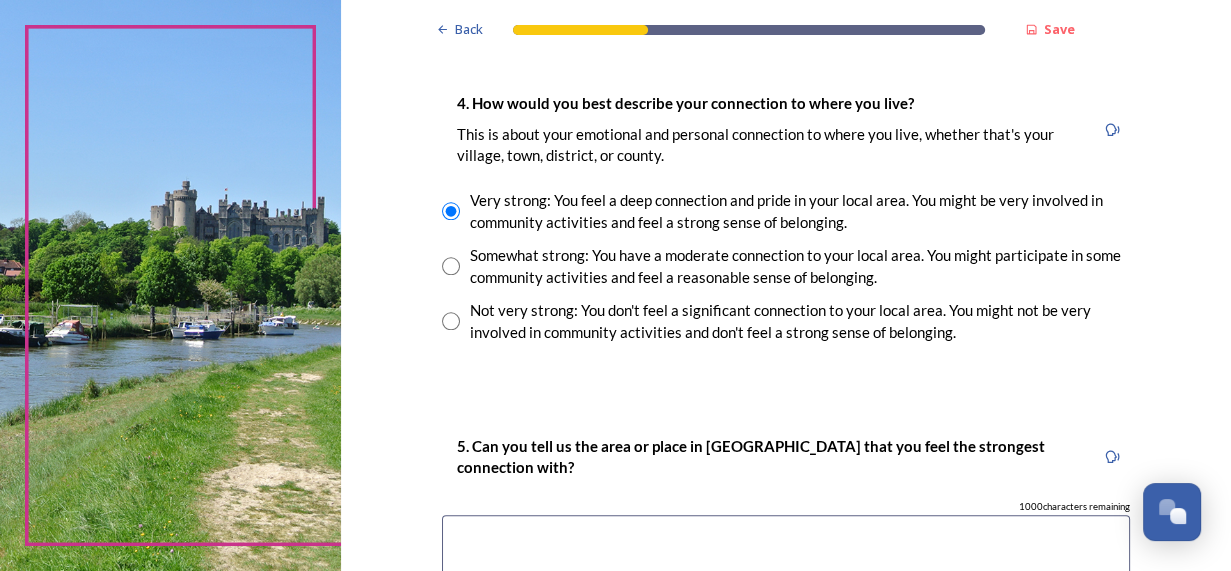 scroll, scrollTop: 1600, scrollLeft: 0, axis: vertical 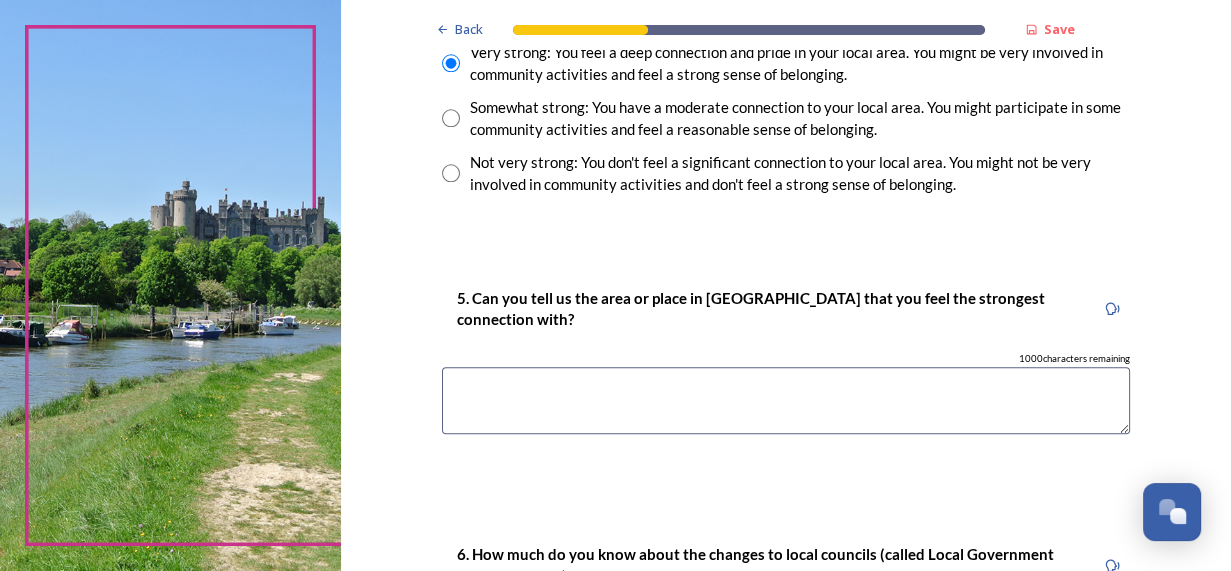 click at bounding box center [786, 400] 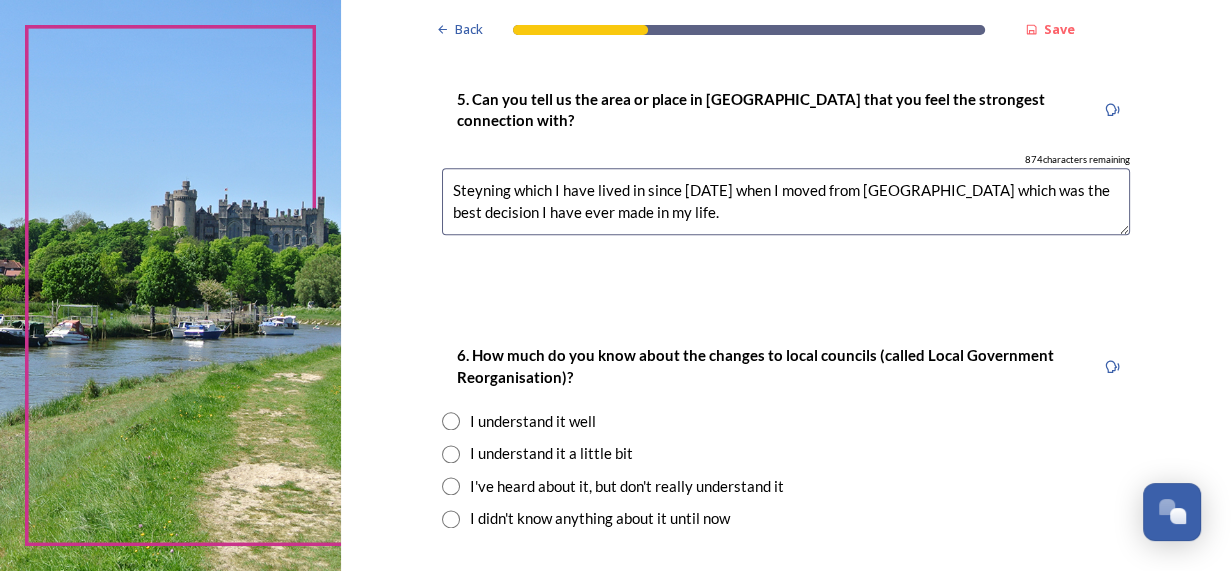 scroll, scrollTop: 1900, scrollLeft: 0, axis: vertical 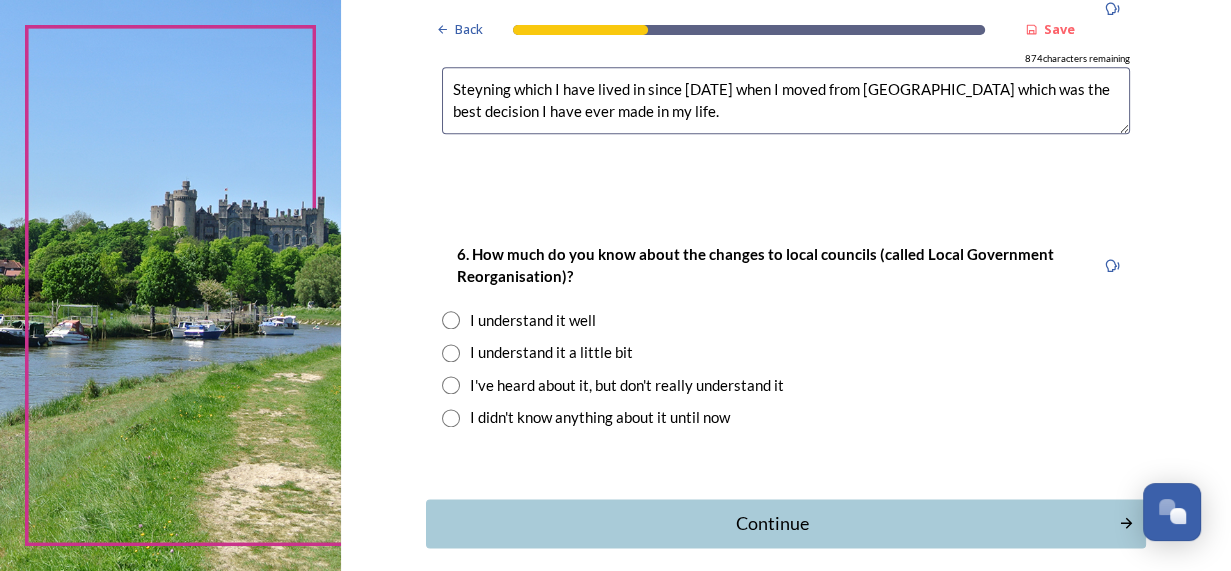 type on "Steyning which I have lived in since [DATE] when I moved from [GEOGRAPHIC_DATA] which was the best decision I have ever made in my life." 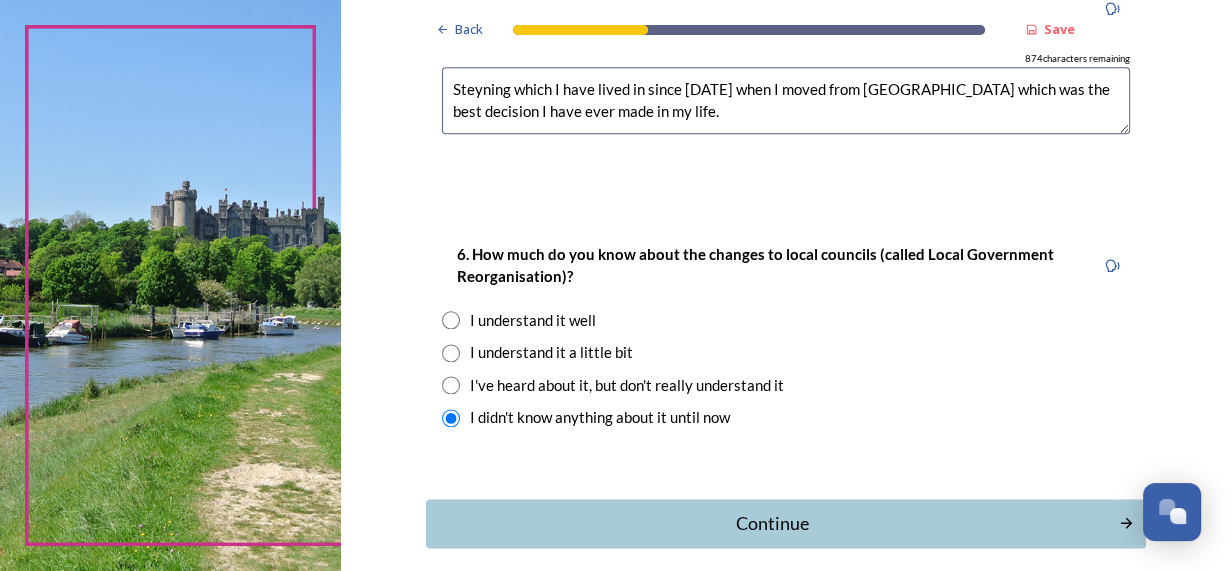 scroll, scrollTop: 1992, scrollLeft: 0, axis: vertical 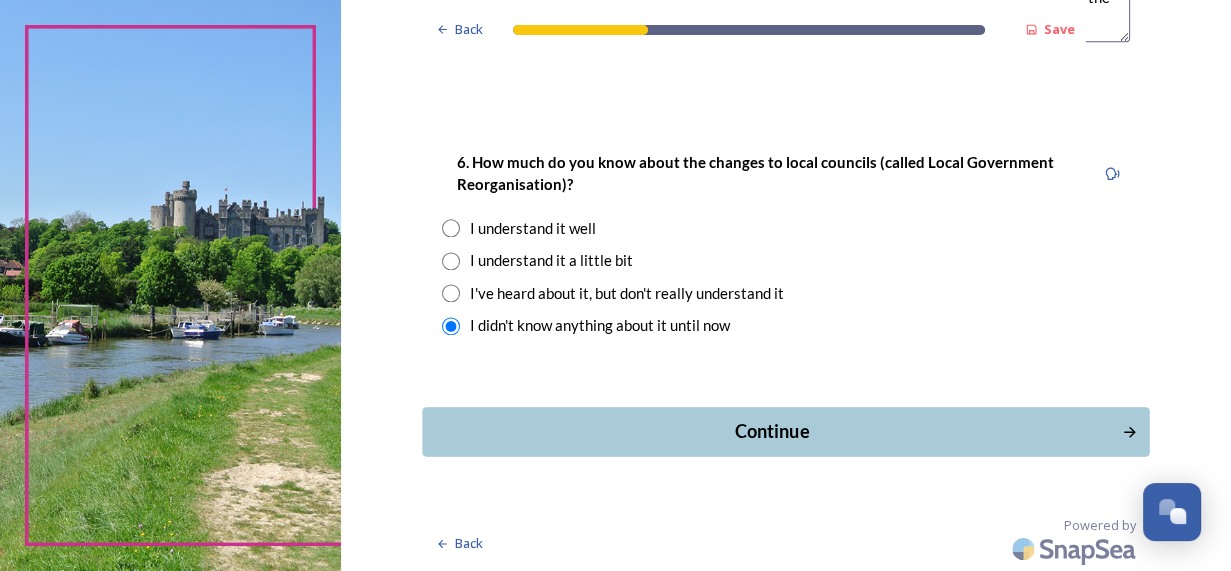click on "Continue" at bounding box center [772, 431] 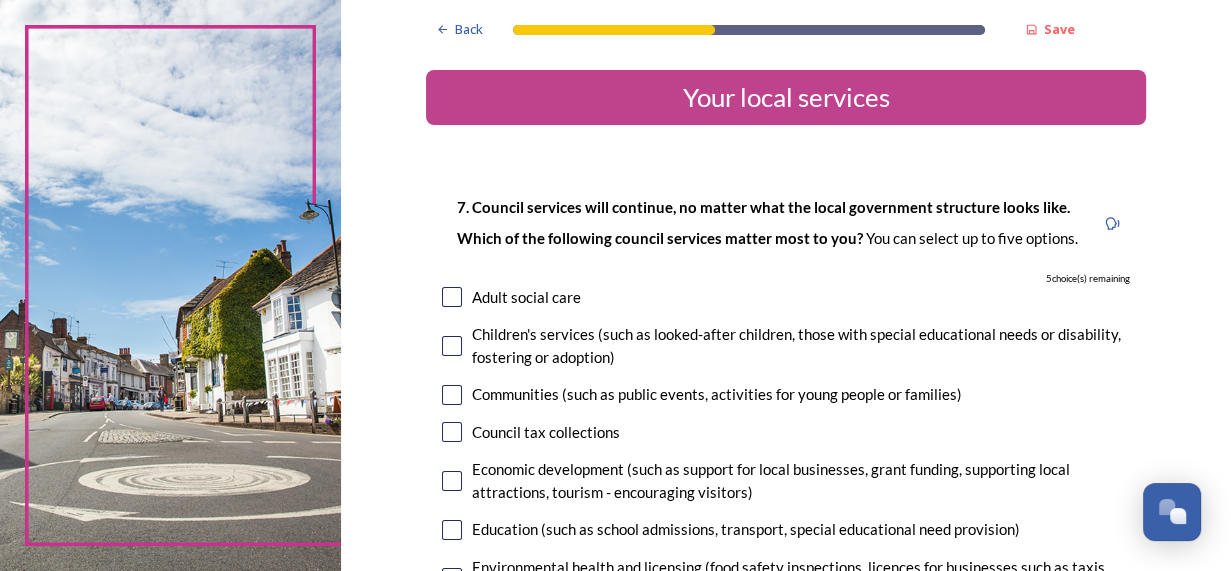scroll, scrollTop: 99, scrollLeft: 0, axis: vertical 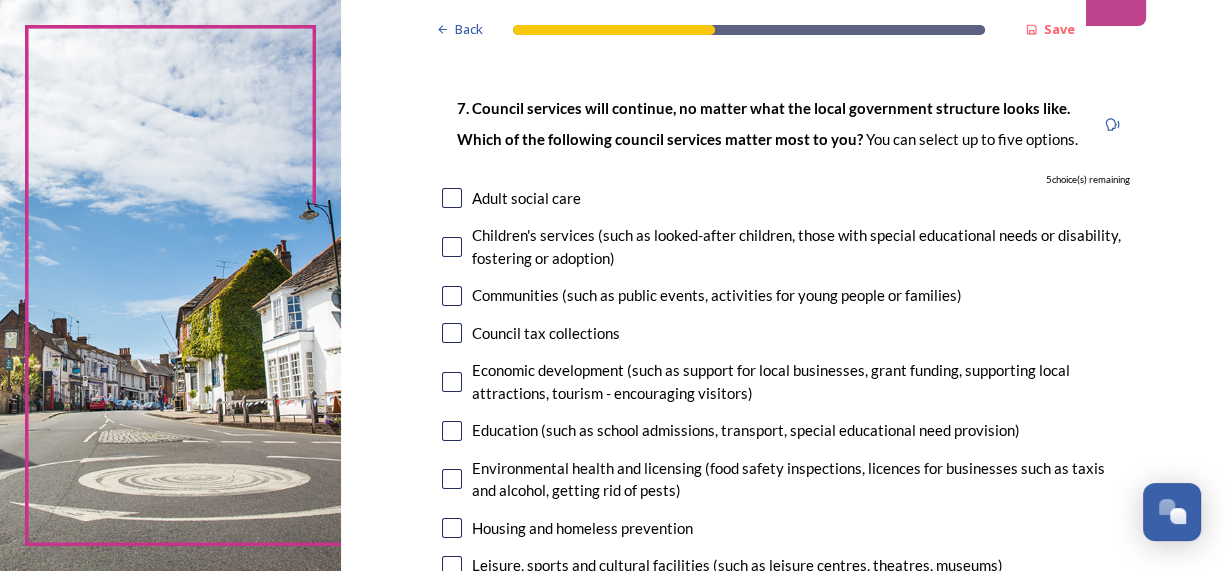 click at bounding box center (452, 296) 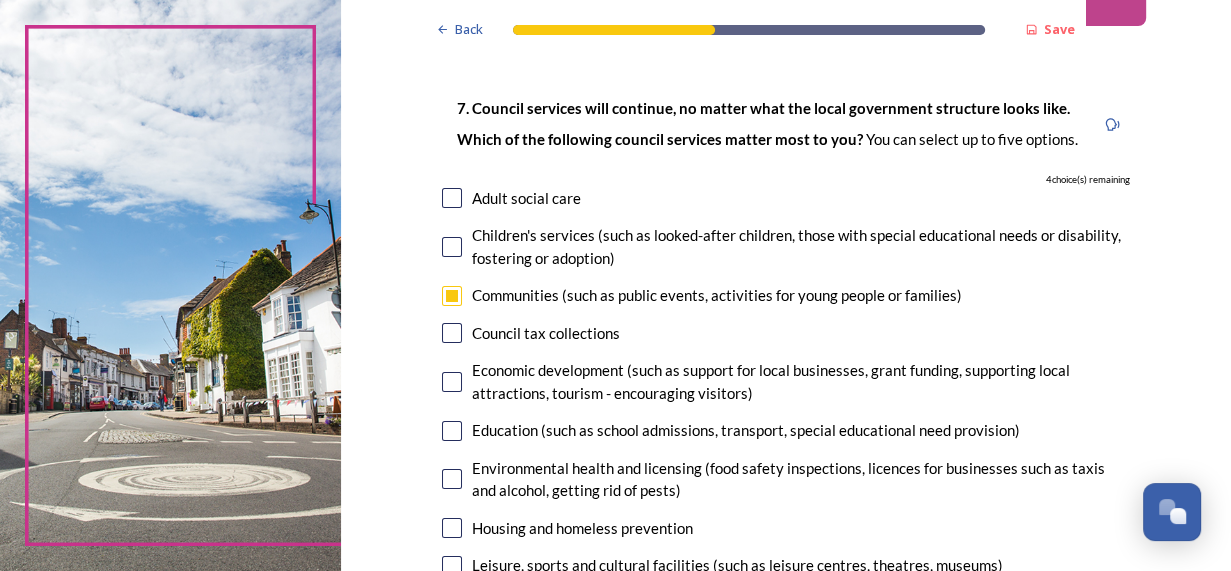 scroll, scrollTop: 200, scrollLeft: 0, axis: vertical 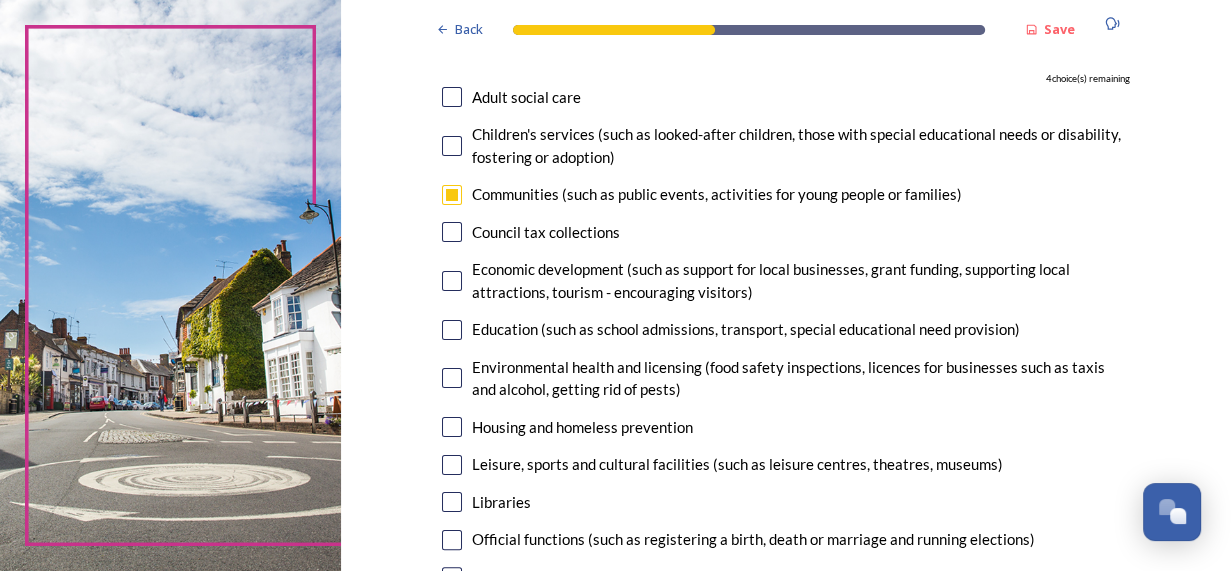 click at bounding box center (452, 281) 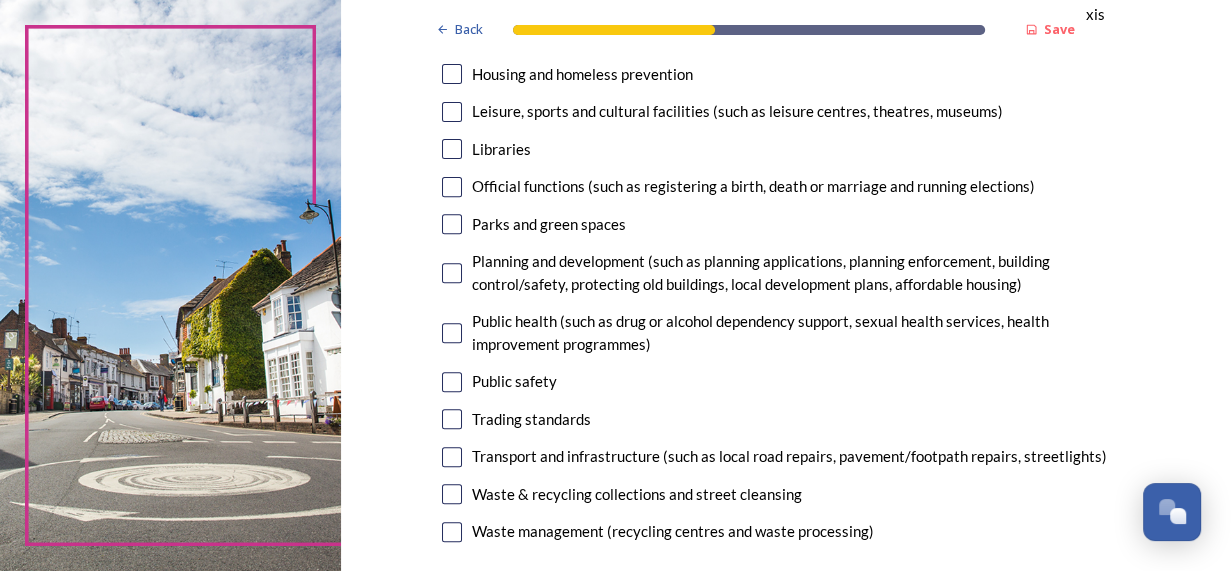 scroll, scrollTop: 600, scrollLeft: 0, axis: vertical 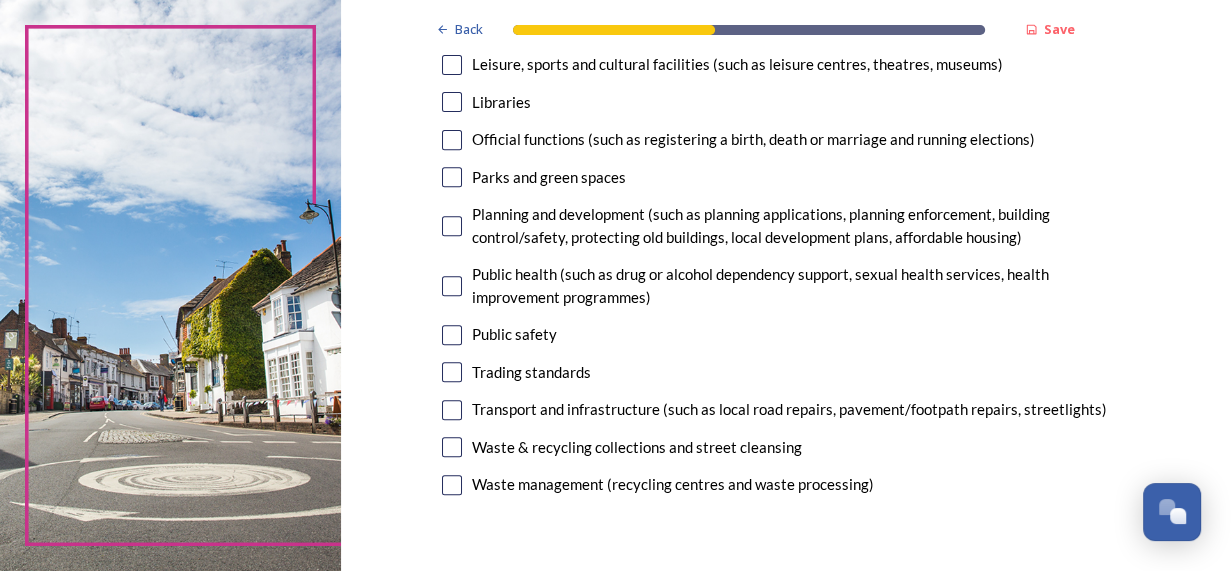 click at bounding box center (452, 410) 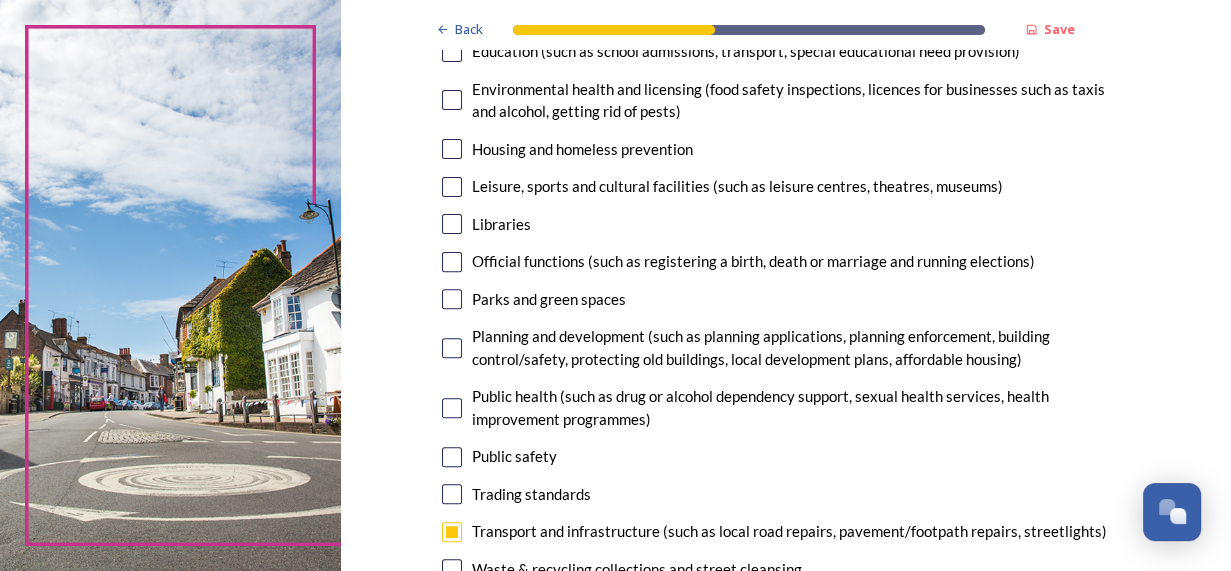 scroll, scrollTop: 499, scrollLeft: 0, axis: vertical 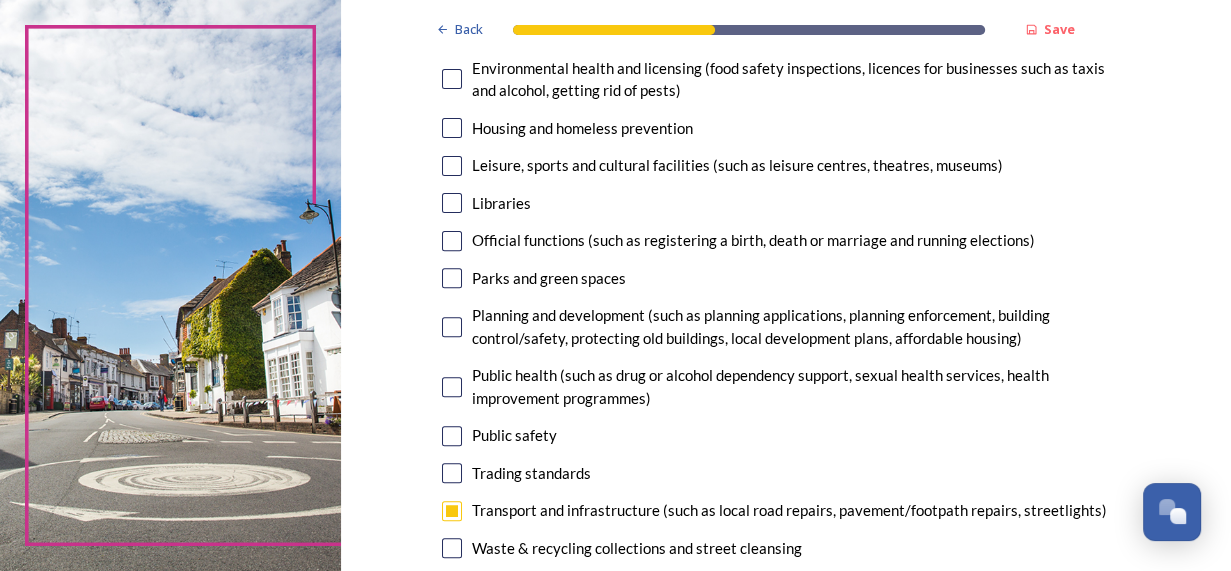 click at bounding box center (452, 327) 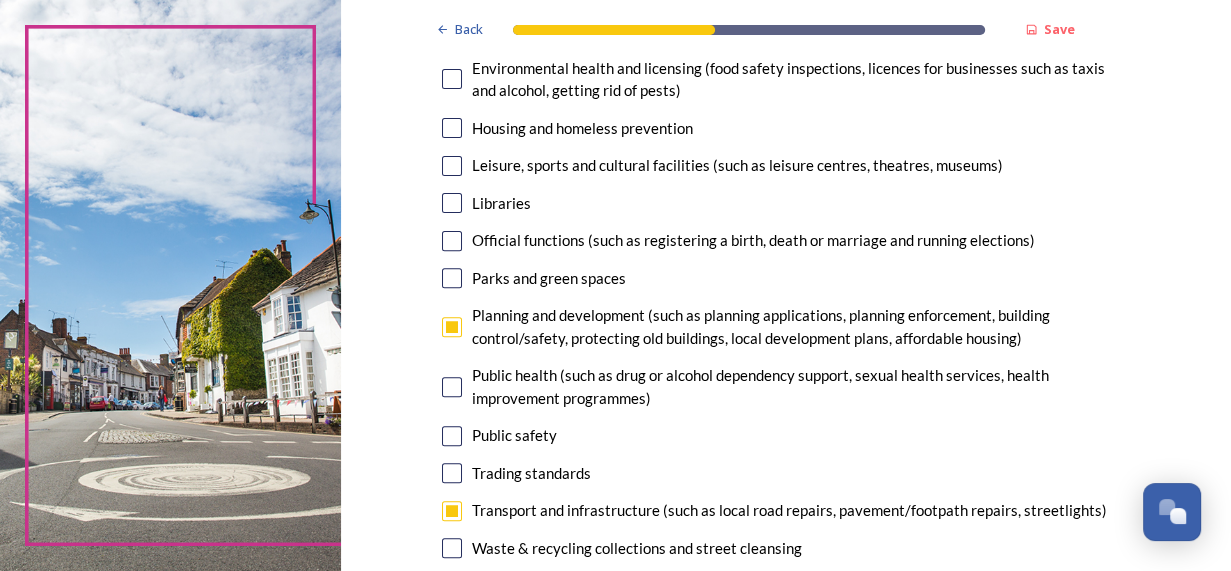 scroll, scrollTop: 600, scrollLeft: 0, axis: vertical 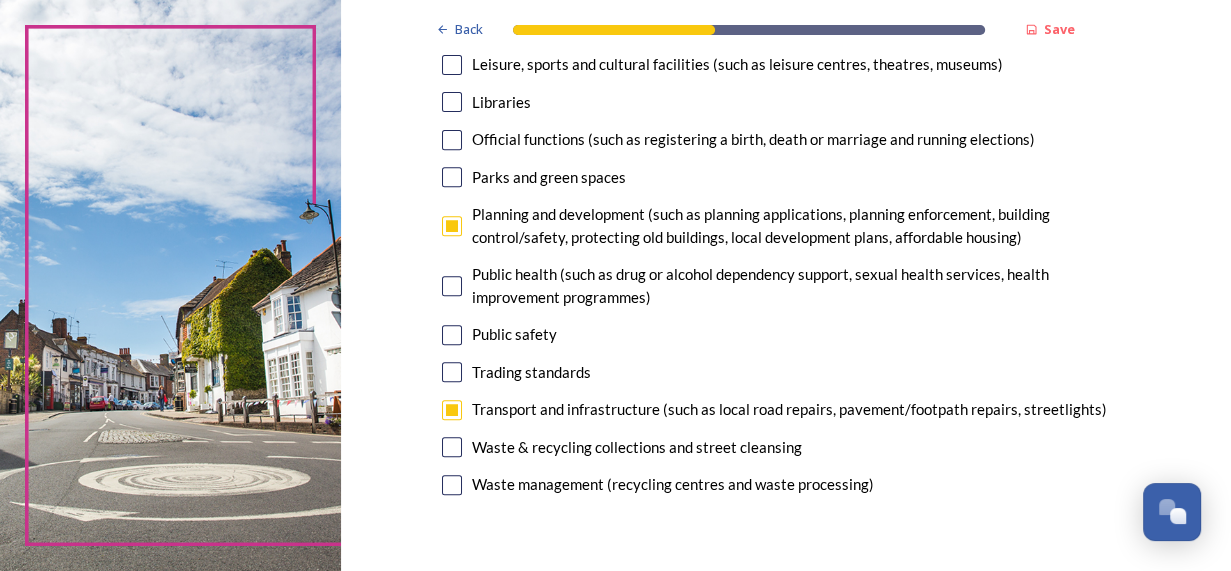 click at bounding box center (452, 335) 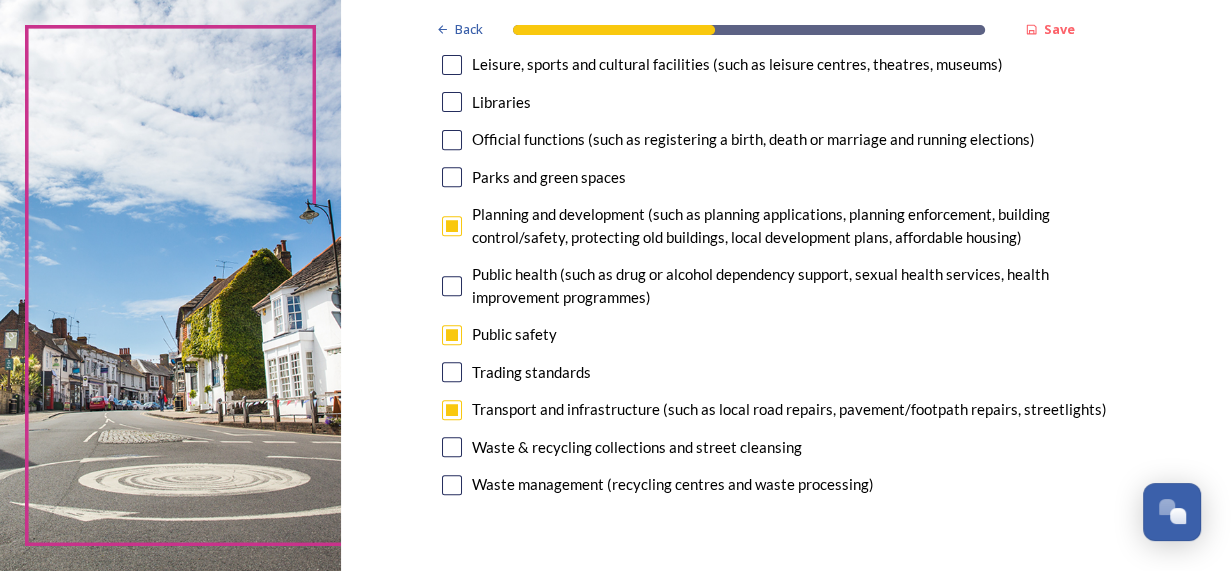 click at bounding box center (452, 335) 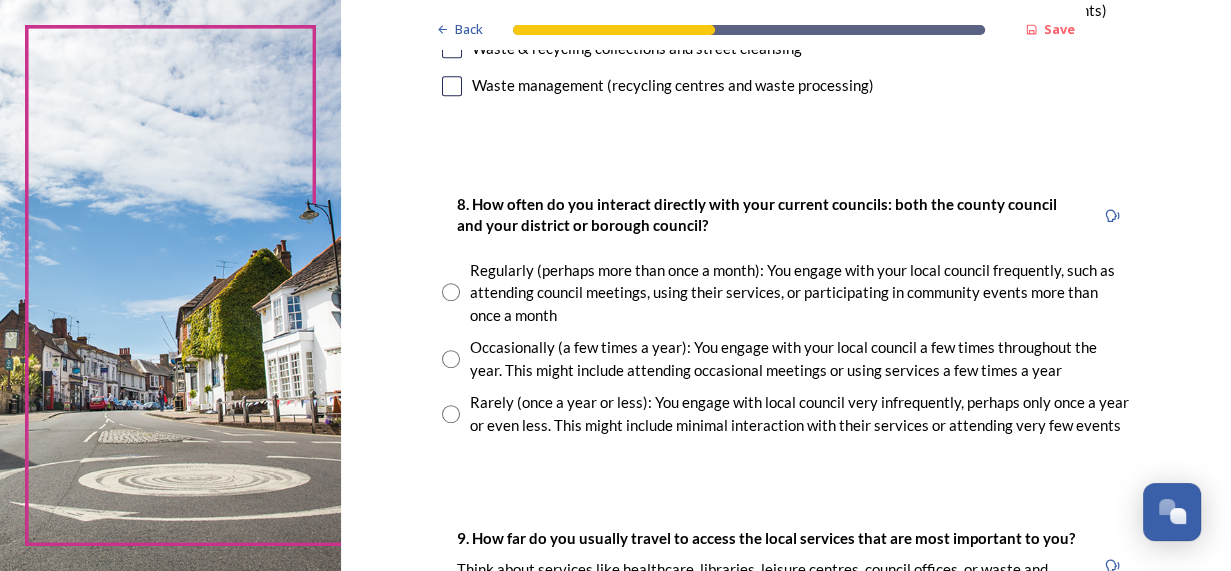 scroll, scrollTop: 1100, scrollLeft: 0, axis: vertical 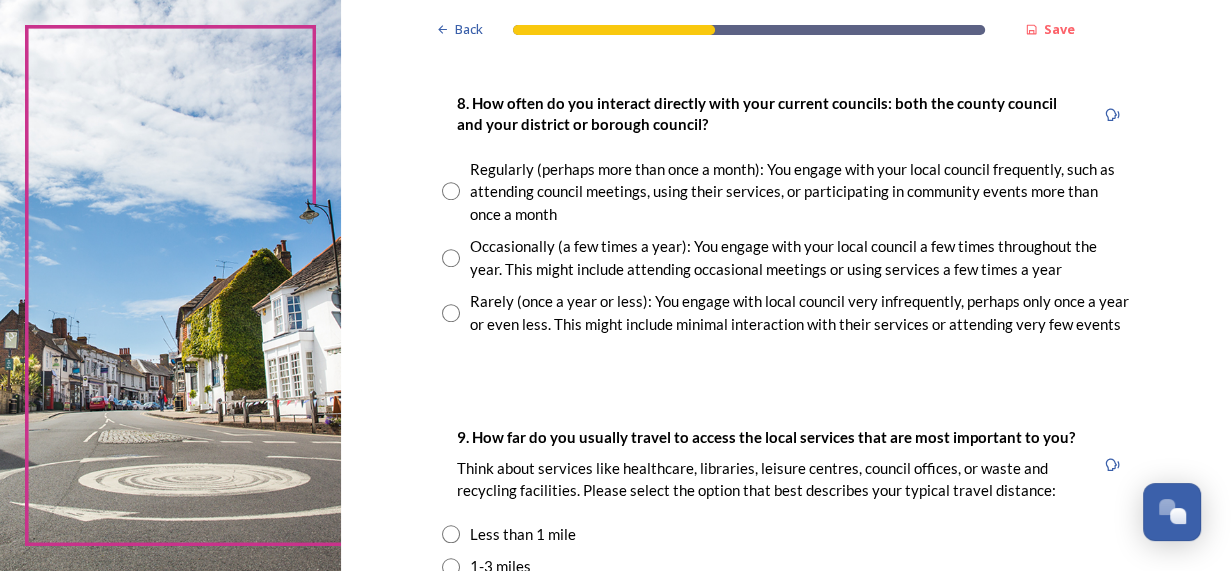 click at bounding box center [451, 313] 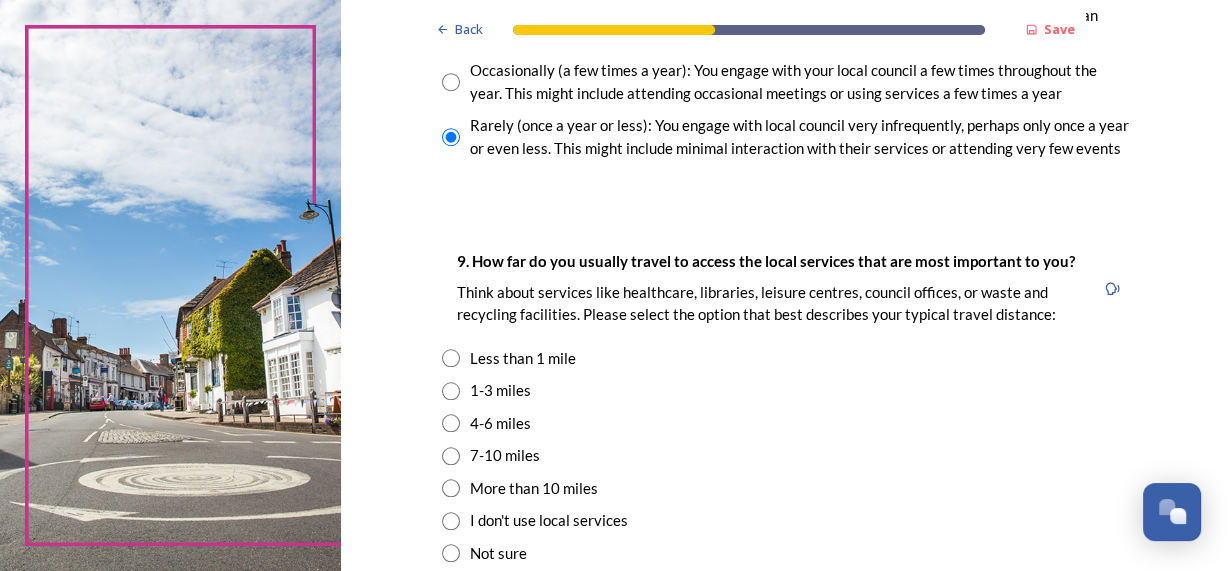 scroll, scrollTop: 1299, scrollLeft: 0, axis: vertical 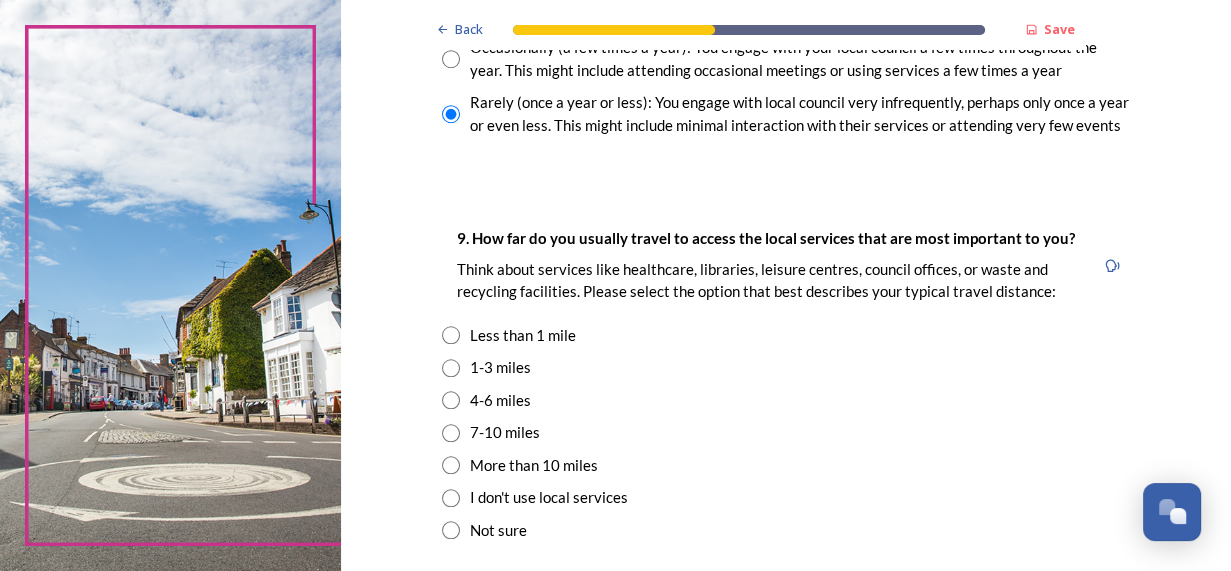 click at bounding box center (451, 433) 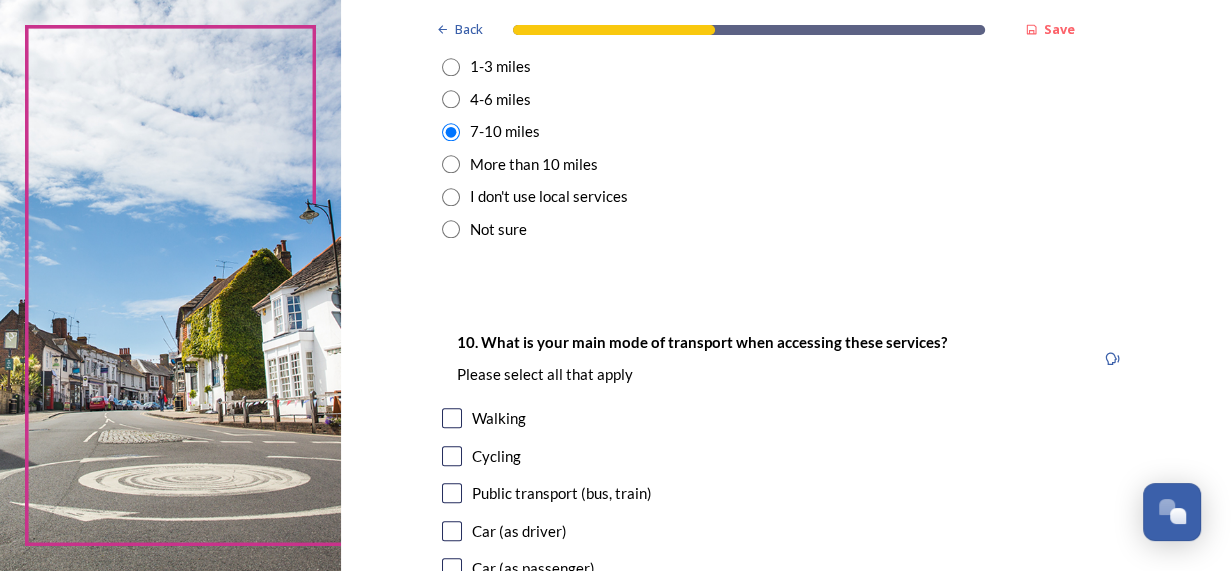 scroll, scrollTop: 1699, scrollLeft: 0, axis: vertical 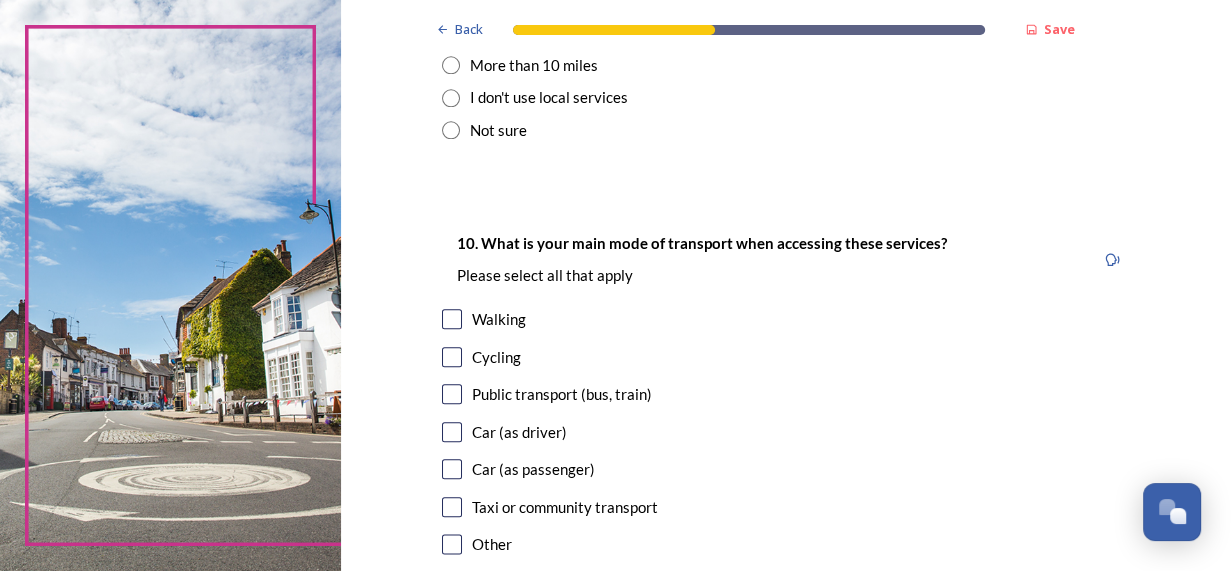 click at bounding box center (452, 432) 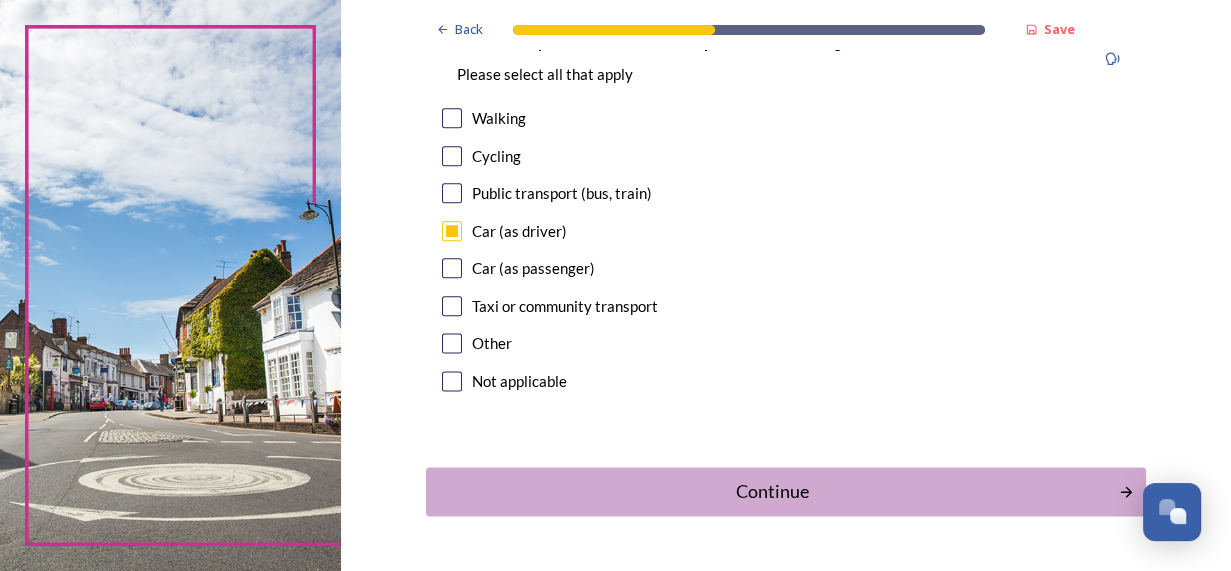 scroll, scrollTop: 1960, scrollLeft: 0, axis: vertical 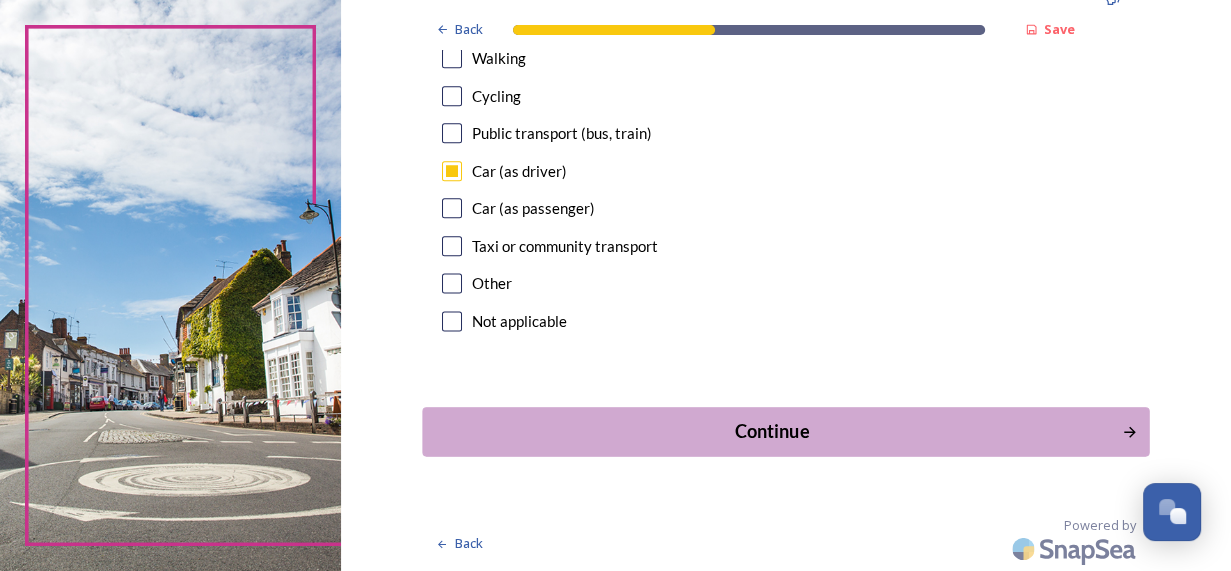 click on "Continue" at bounding box center (772, 431) 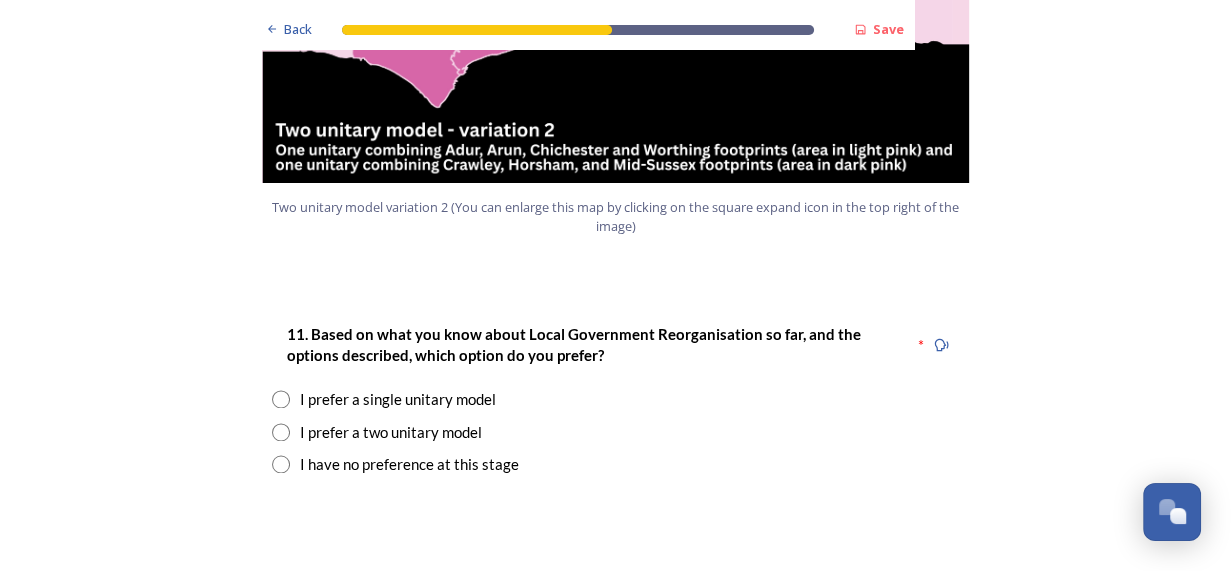 scroll, scrollTop: 2499, scrollLeft: 0, axis: vertical 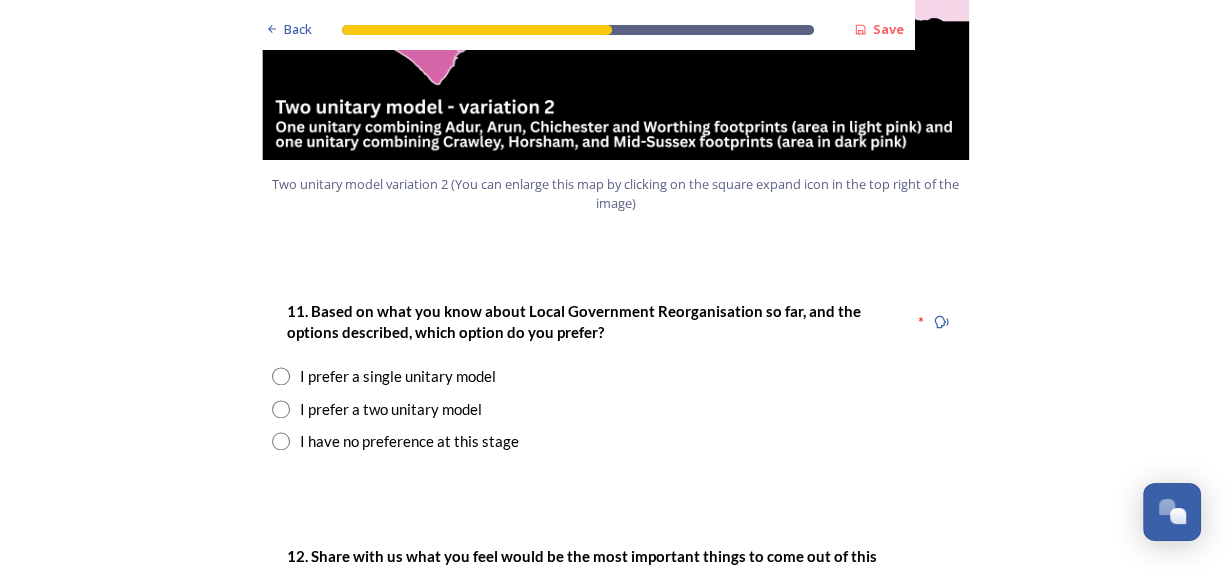 click at bounding box center [281, 441] 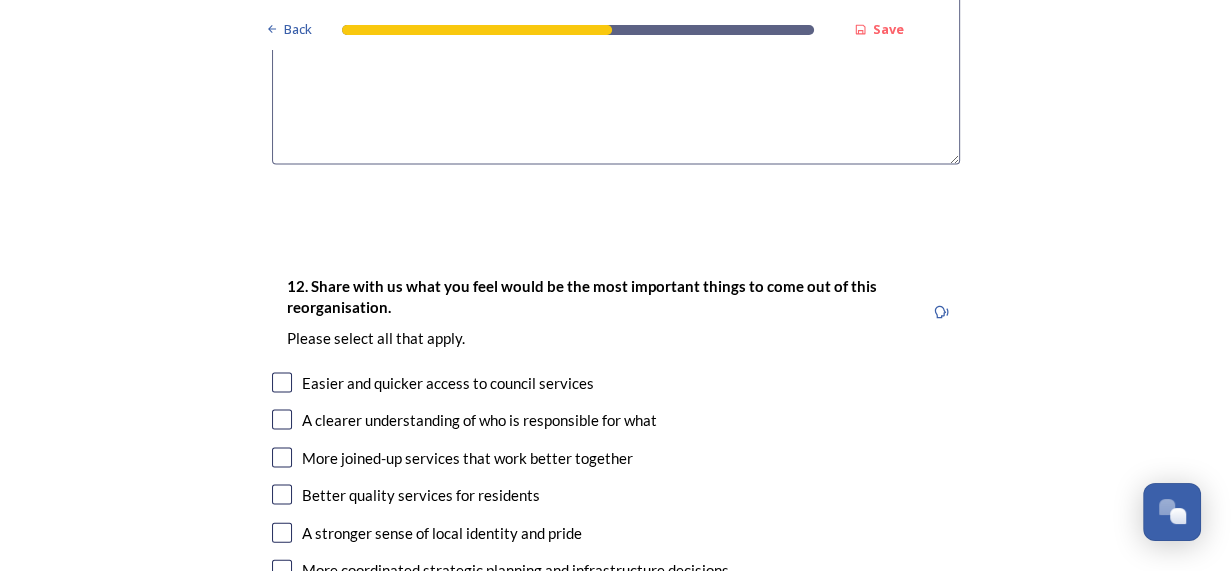 scroll, scrollTop: 3300, scrollLeft: 0, axis: vertical 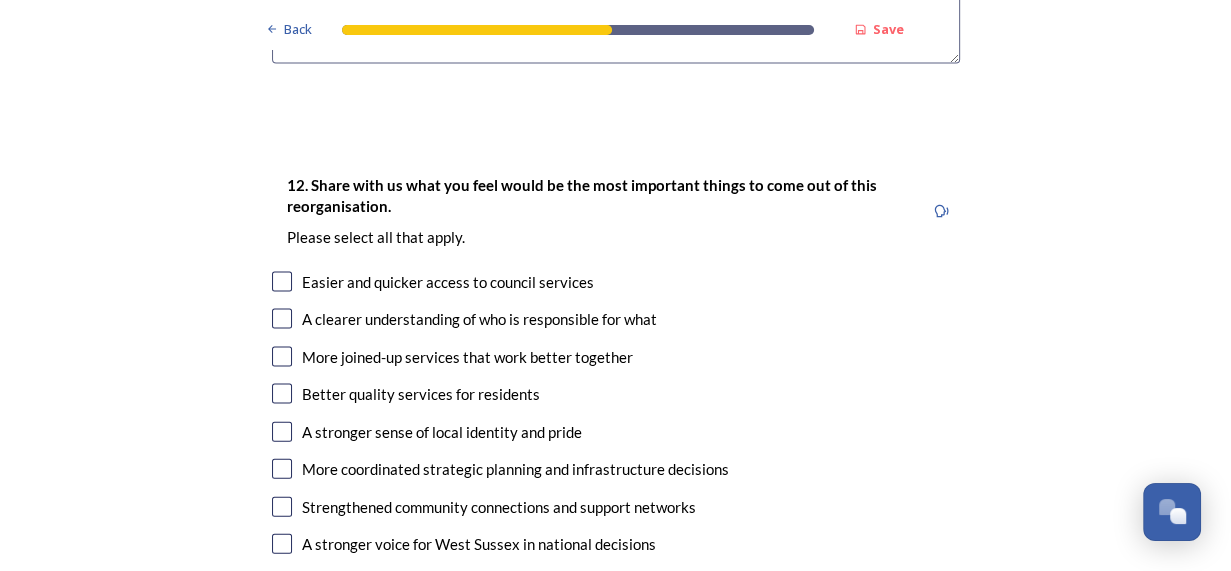 click at bounding box center (282, 282) 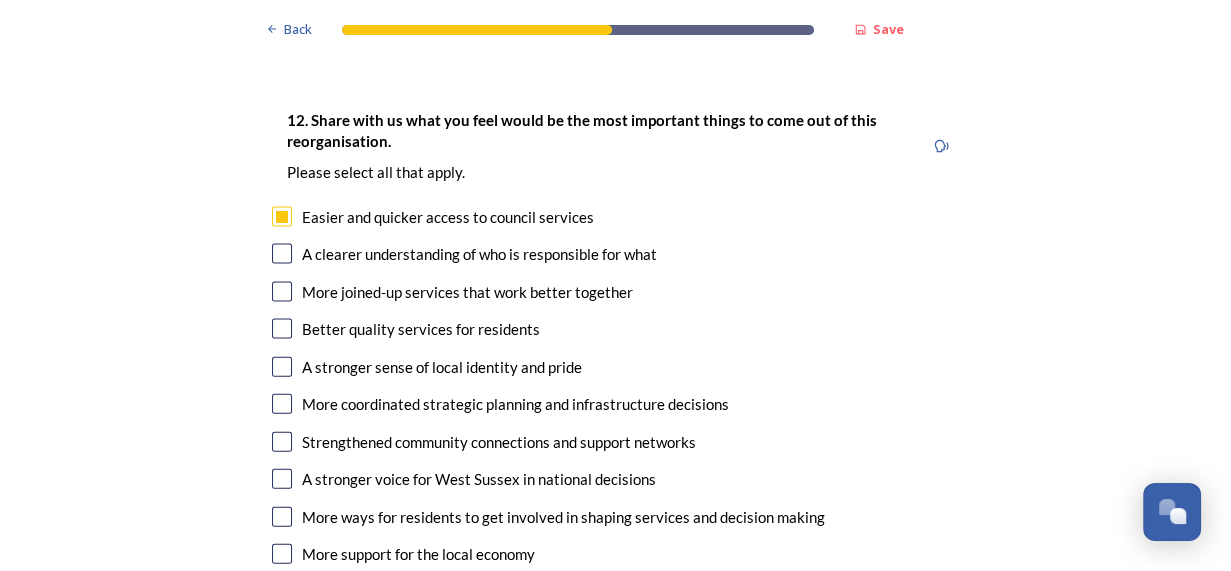 scroll, scrollTop: 3399, scrollLeft: 0, axis: vertical 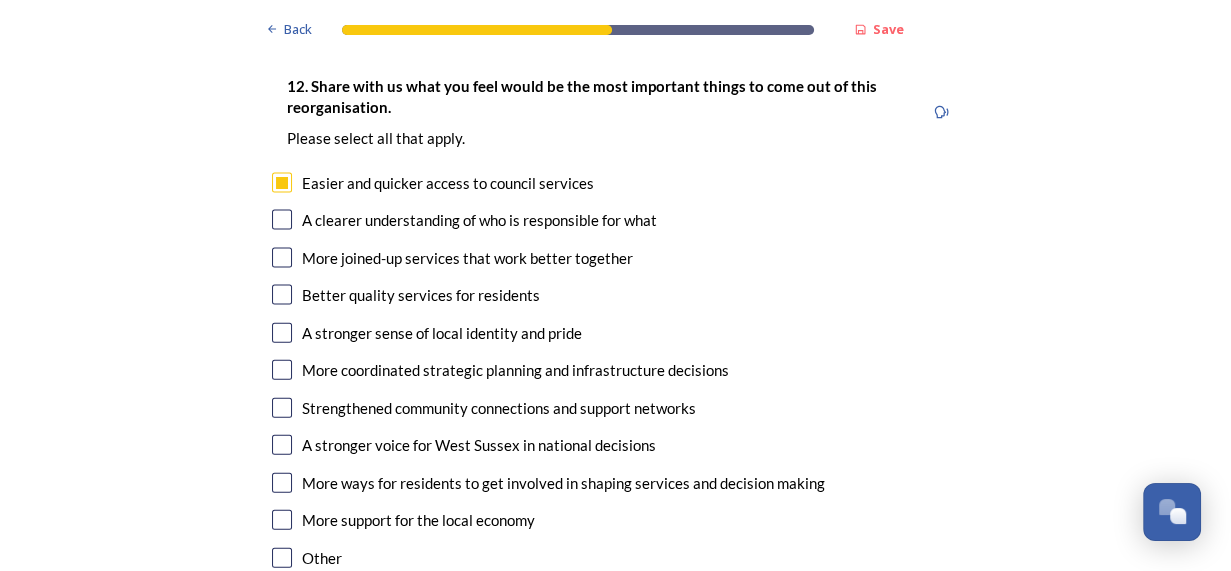 click at bounding box center (282, 220) 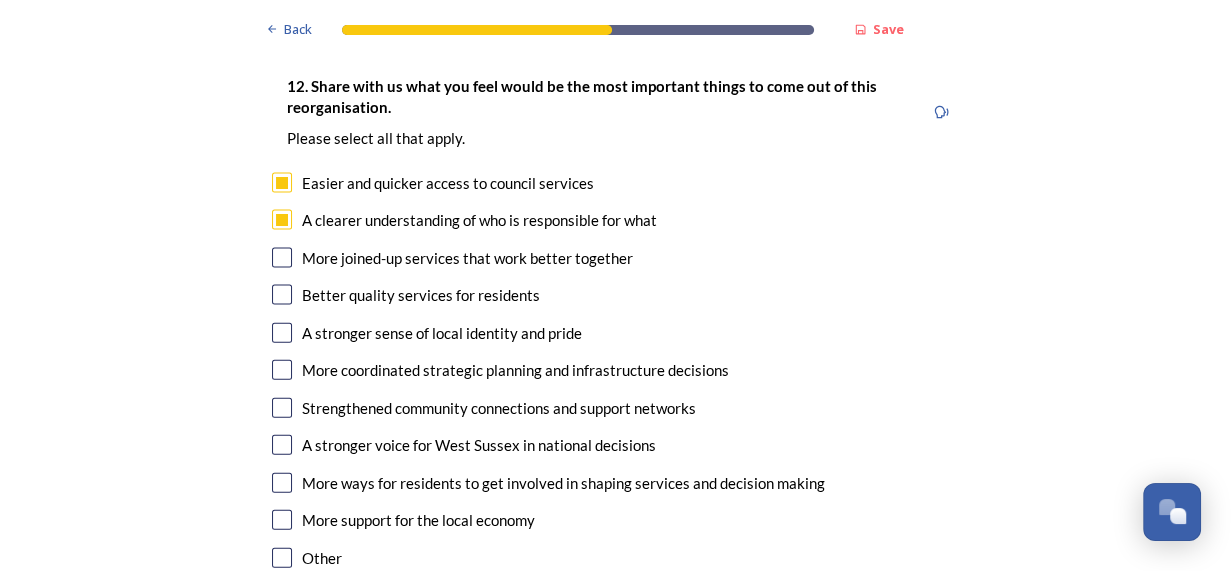 scroll, scrollTop: 3500, scrollLeft: 0, axis: vertical 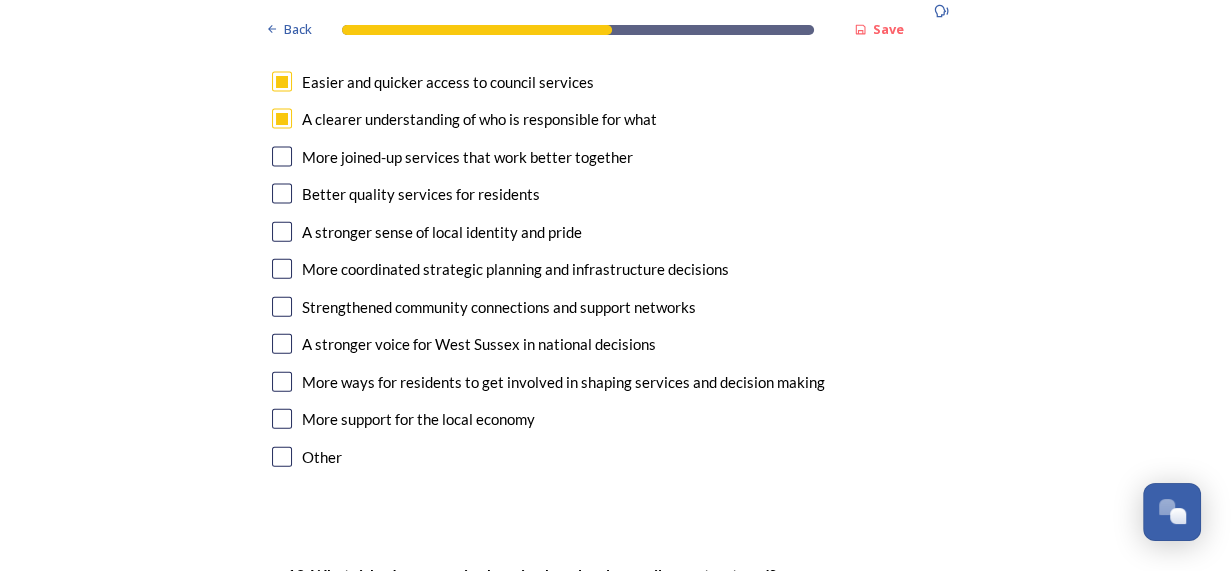 click at bounding box center (282, 269) 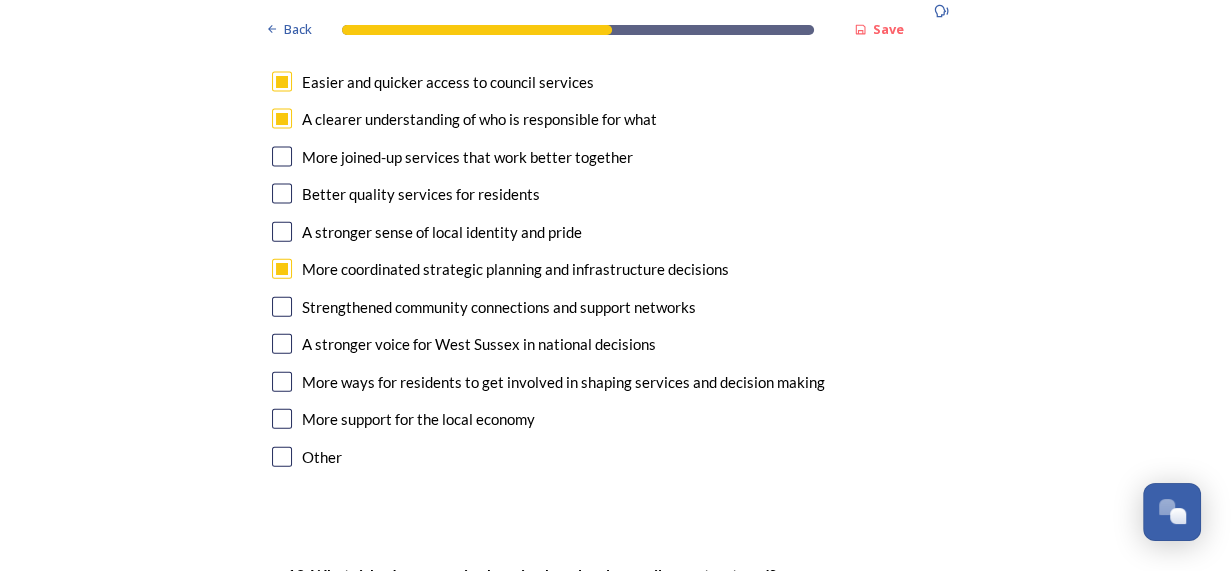 click at bounding box center [282, 344] 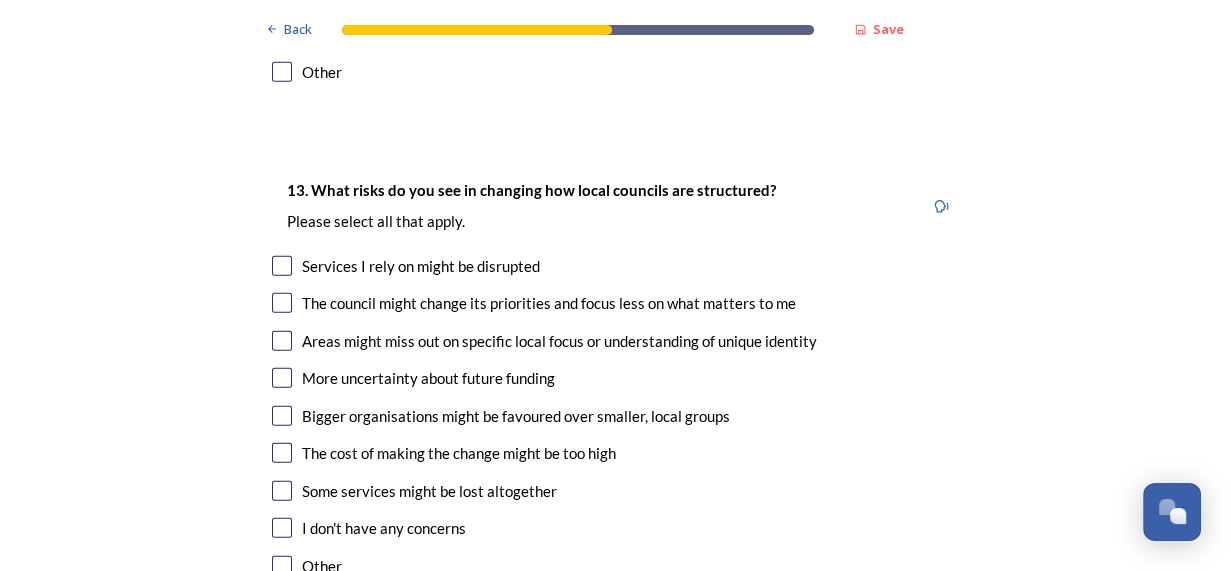 scroll, scrollTop: 3899, scrollLeft: 0, axis: vertical 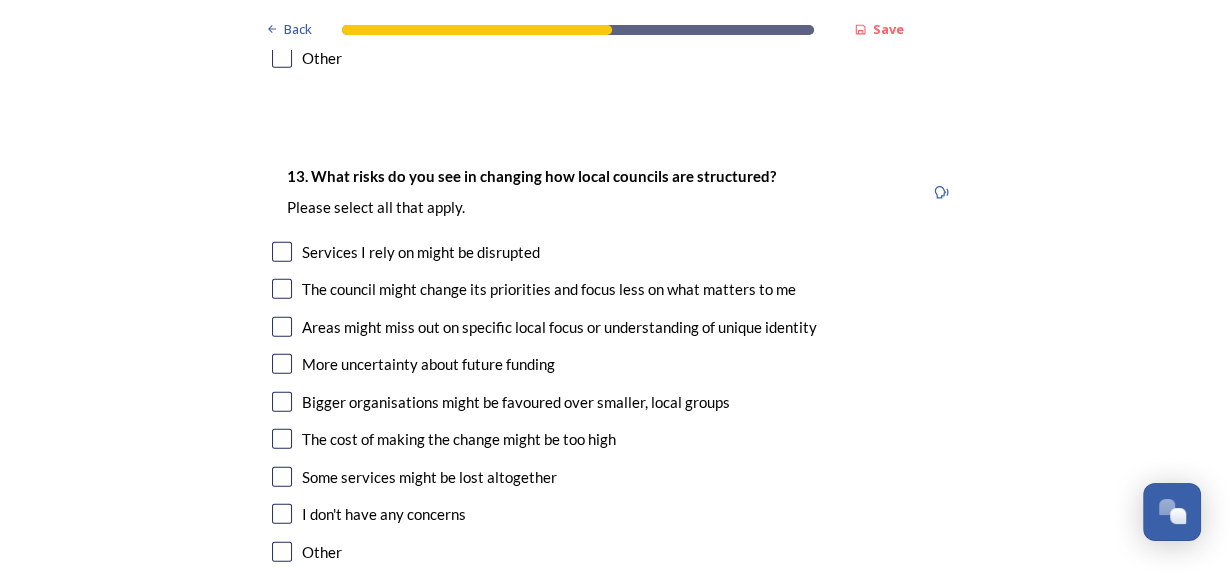 click at bounding box center [282, 402] 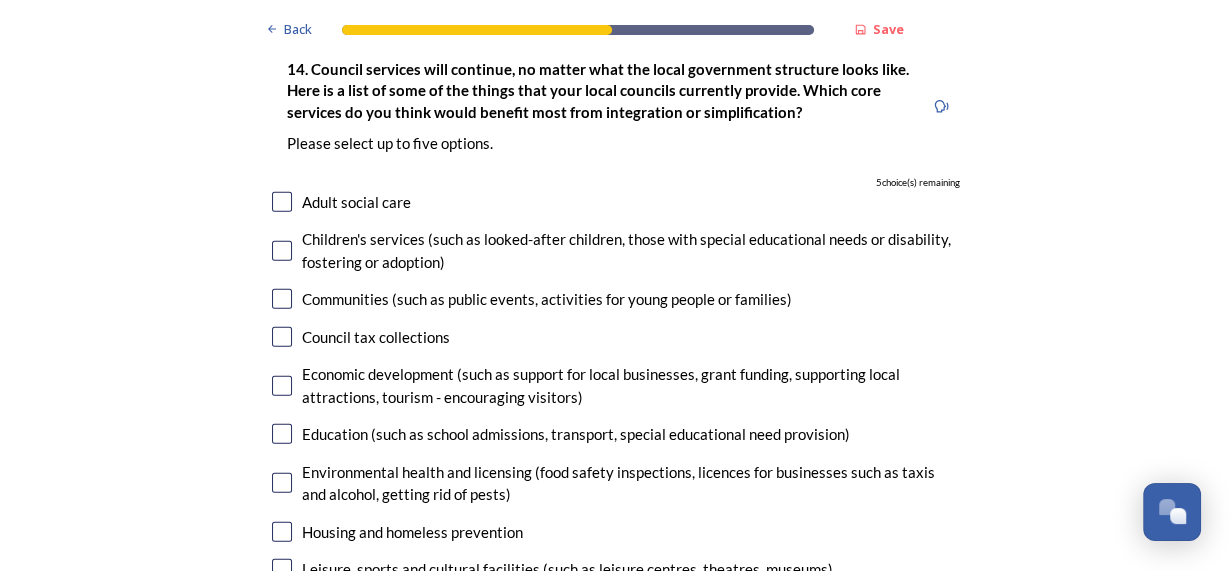 scroll, scrollTop: 4599, scrollLeft: 0, axis: vertical 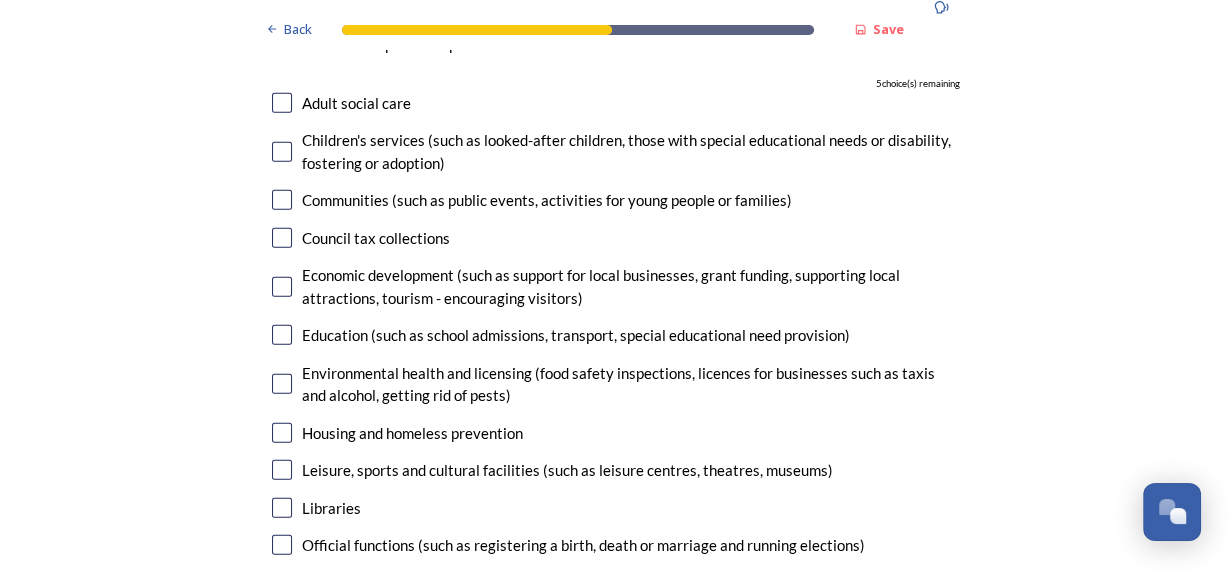 click at bounding box center [282, 287] 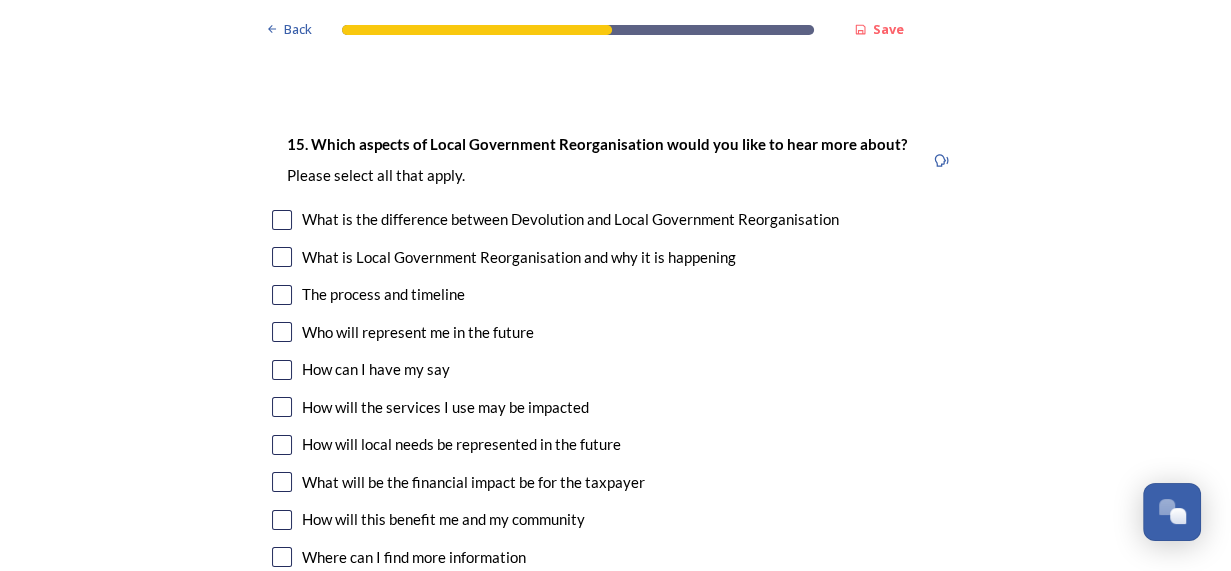 scroll, scrollTop: 5500, scrollLeft: 0, axis: vertical 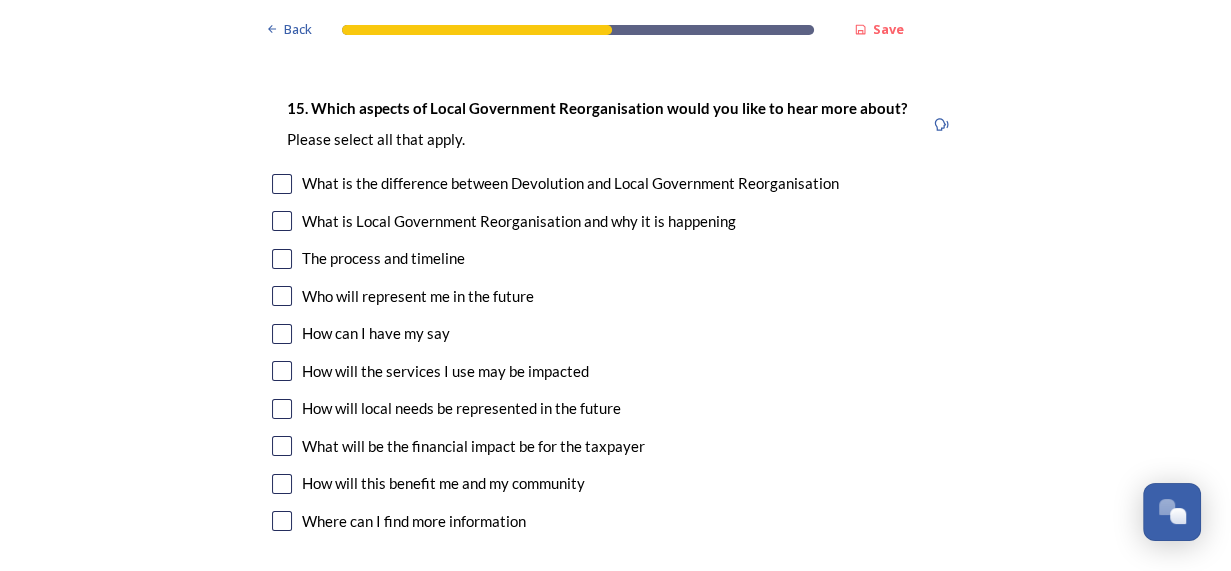 click at bounding box center (282, 221) 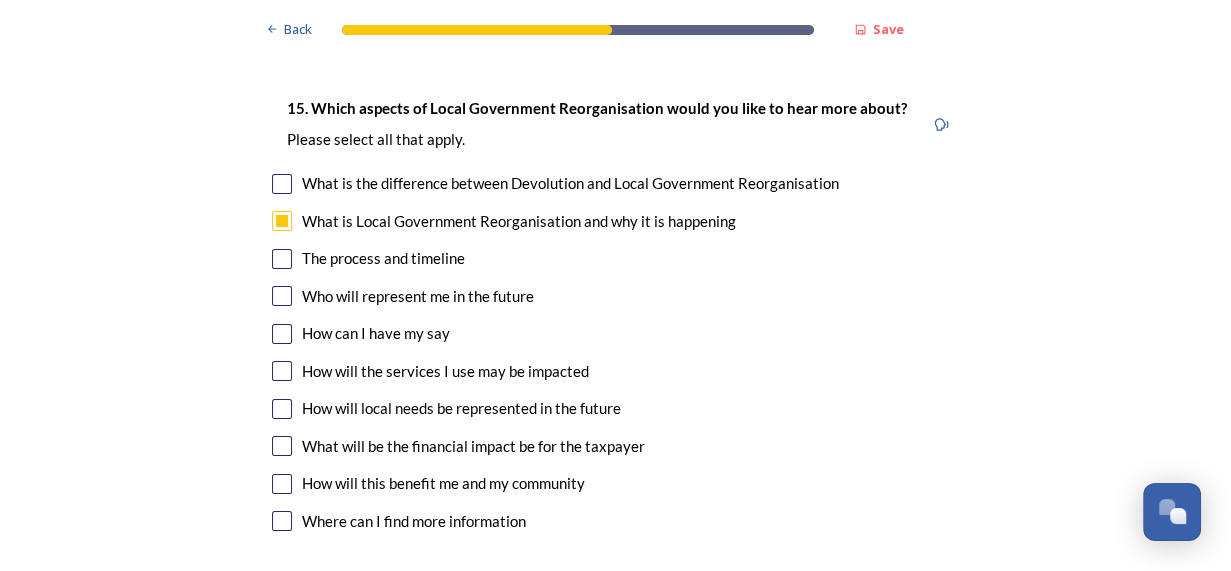 click at bounding box center (282, 296) 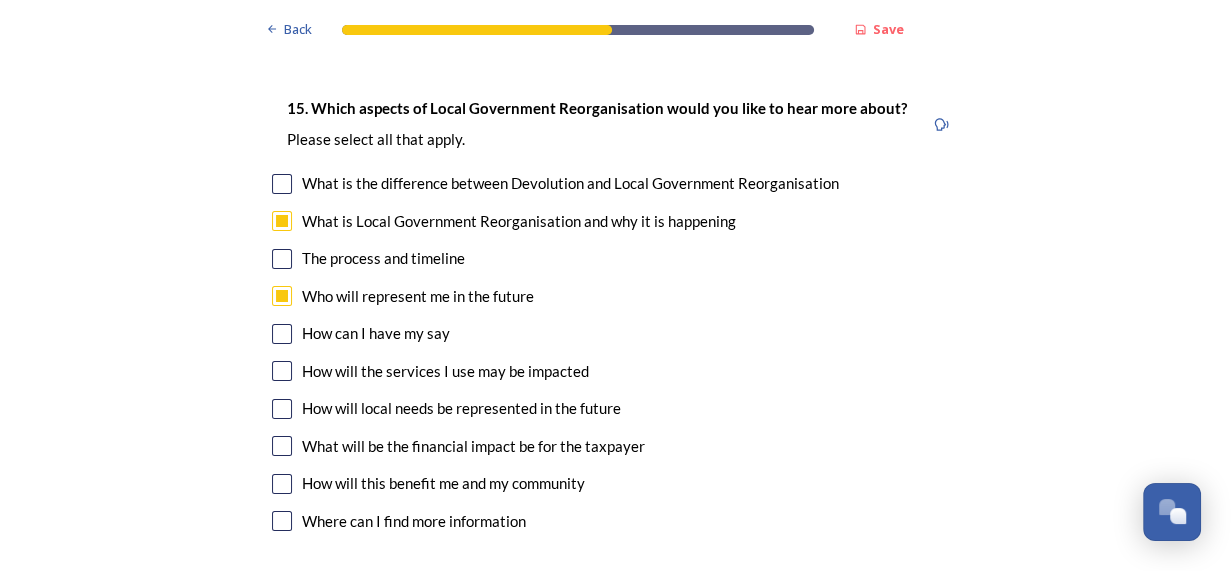 click at bounding box center [282, 446] 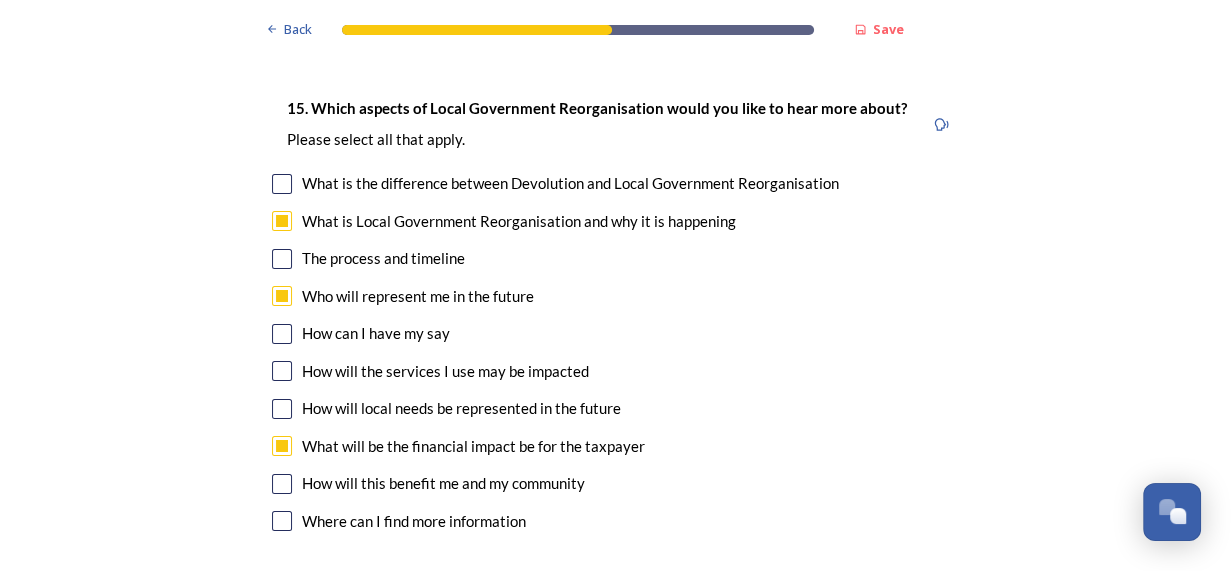 click at bounding box center [282, 484] 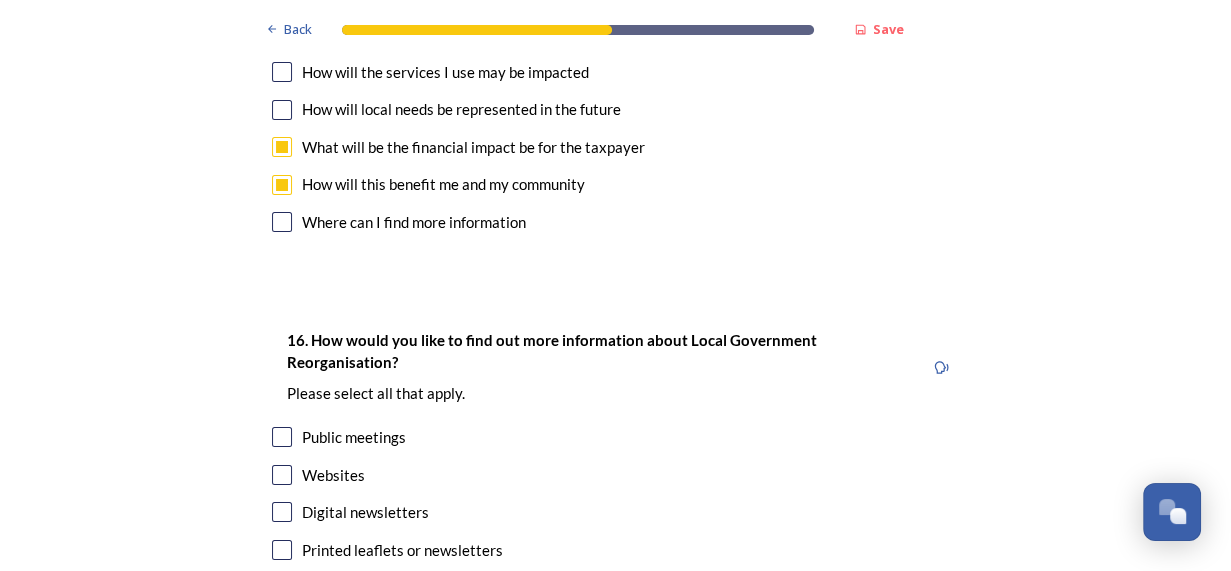 scroll, scrollTop: 5900, scrollLeft: 0, axis: vertical 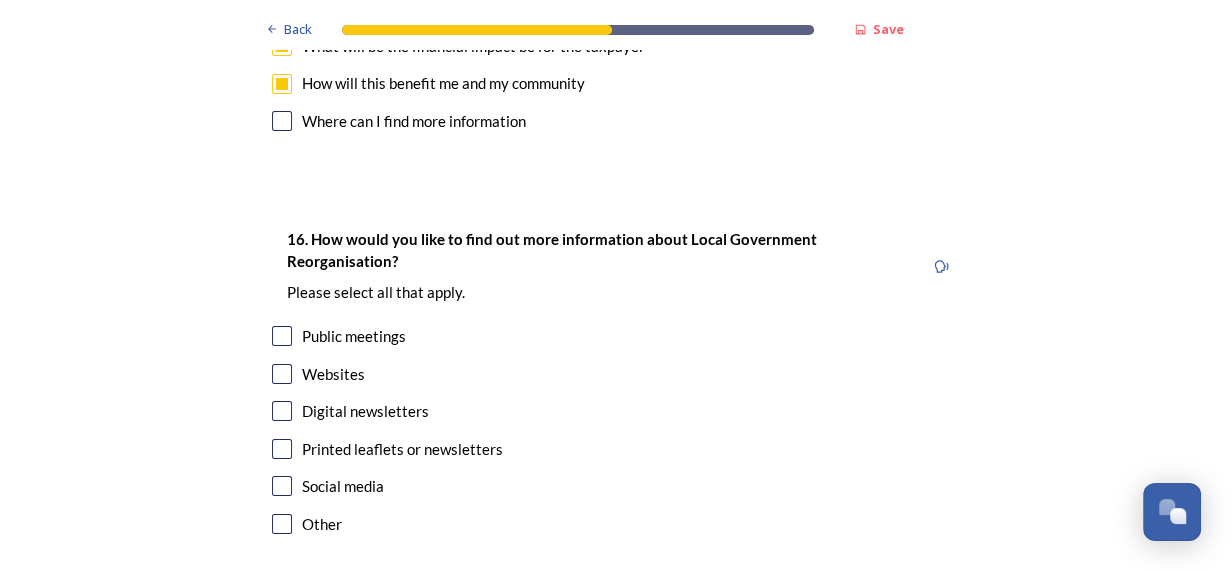 click at bounding box center (282, 336) 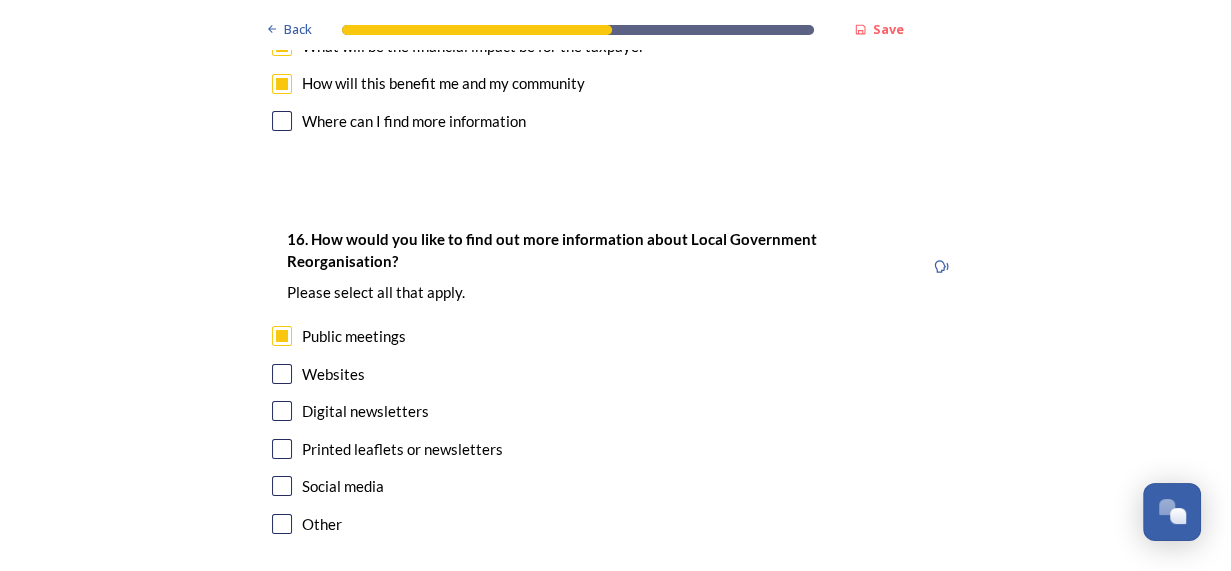 click at bounding box center [282, 411] 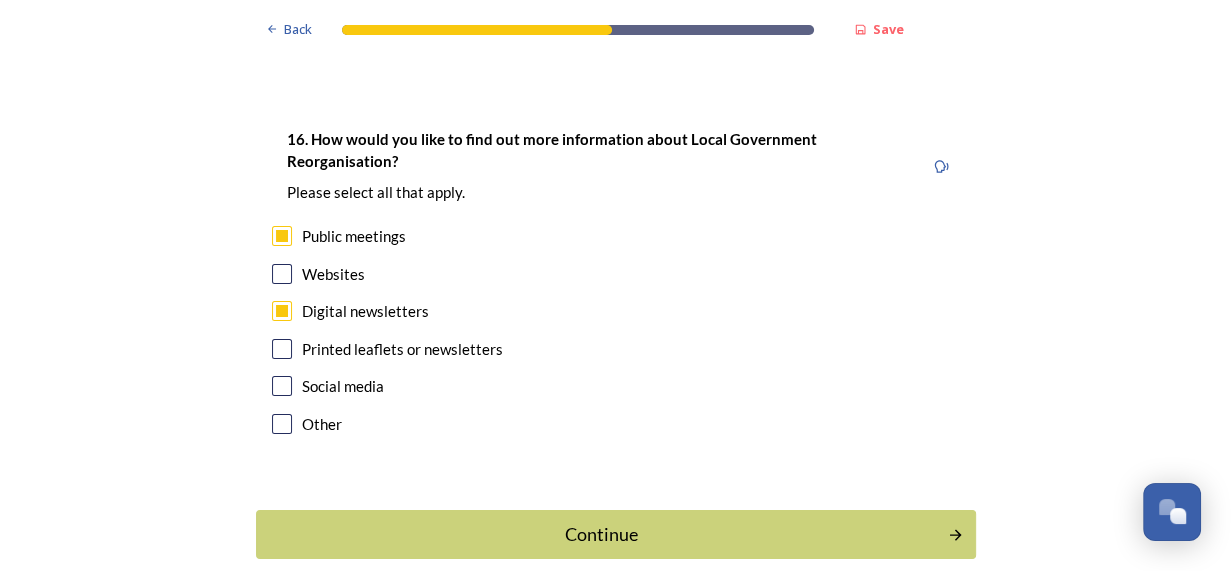 scroll, scrollTop: 6045, scrollLeft: 0, axis: vertical 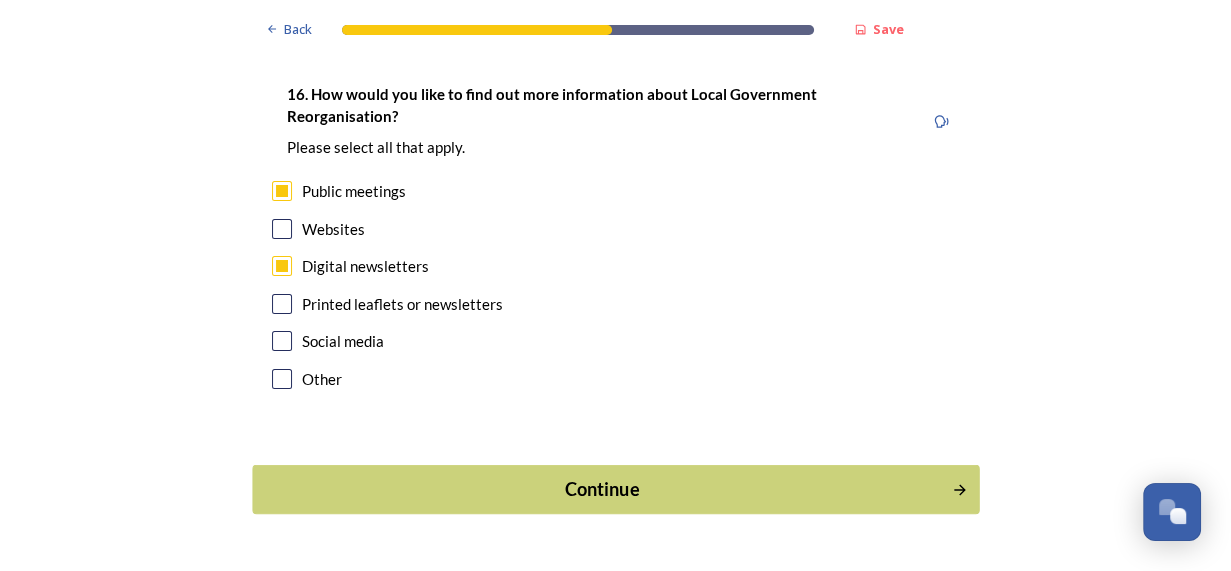 click on "Continue" at bounding box center (601, 489) 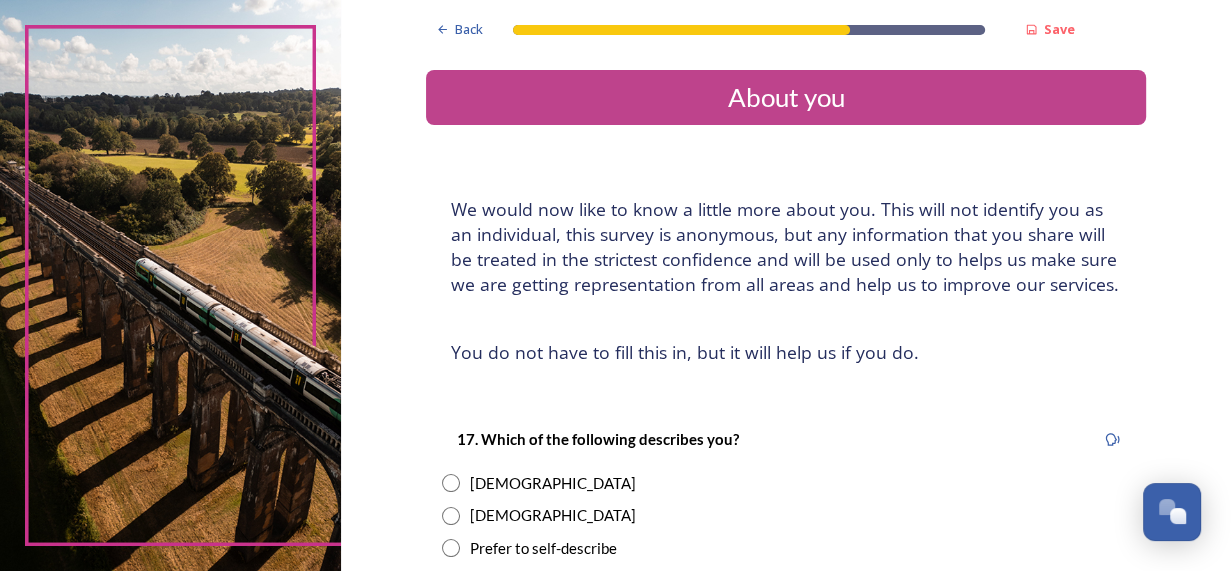 scroll, scrollTop: 99, scrollLeft: 0, axis: vertical 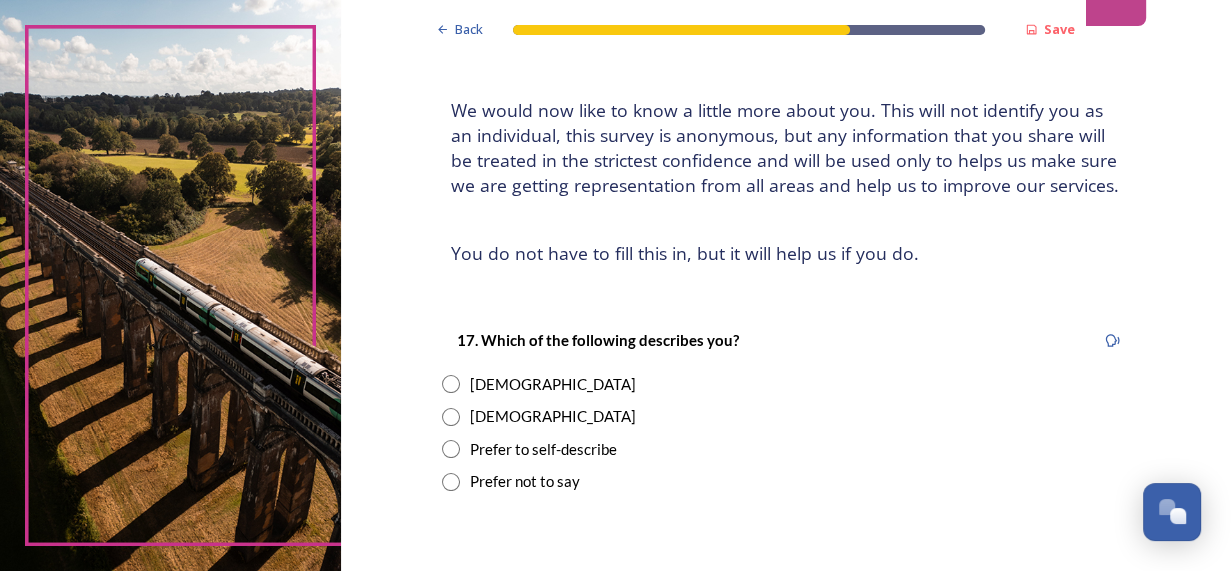 click at bounding box center (451, 384) 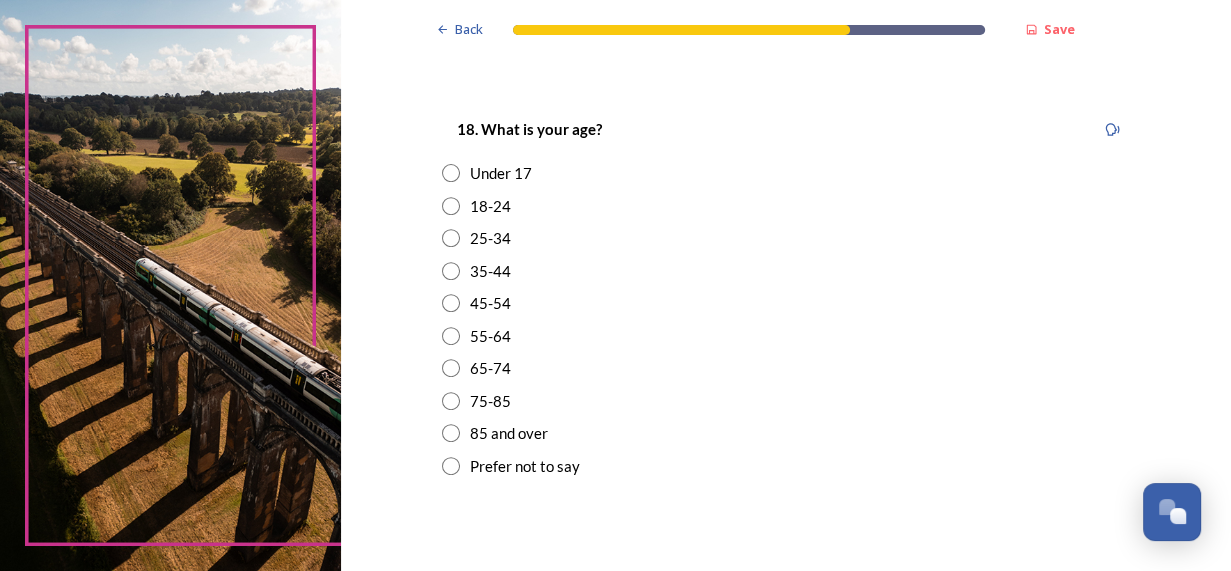 scroll, scrollTop: 600, scrollLeft: 0, axis: vertical 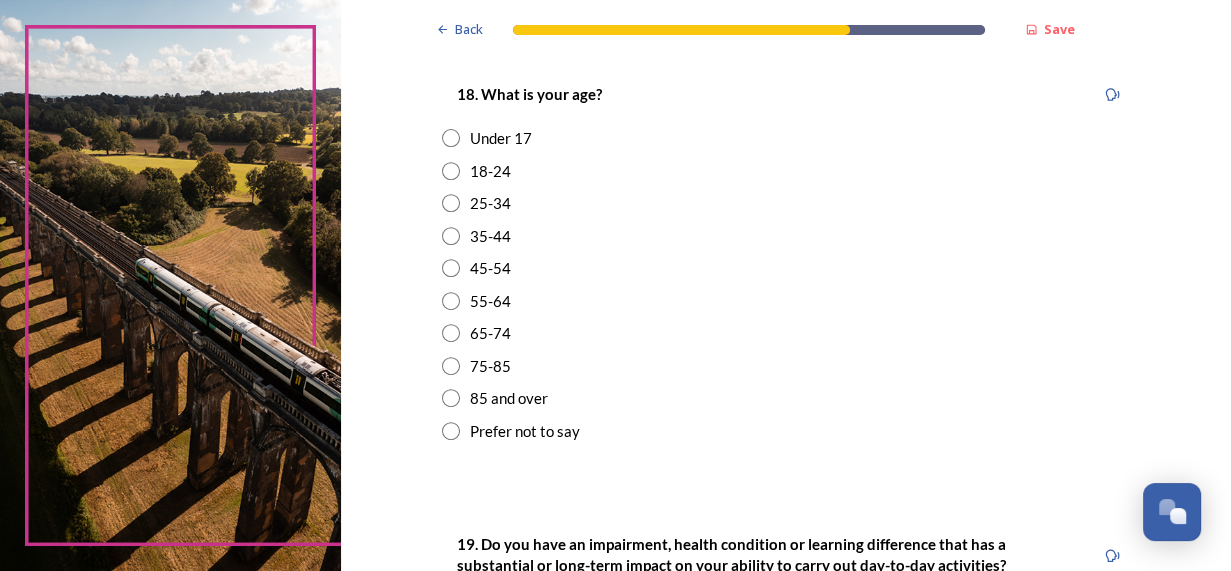 click at bounding box center (451, 333) 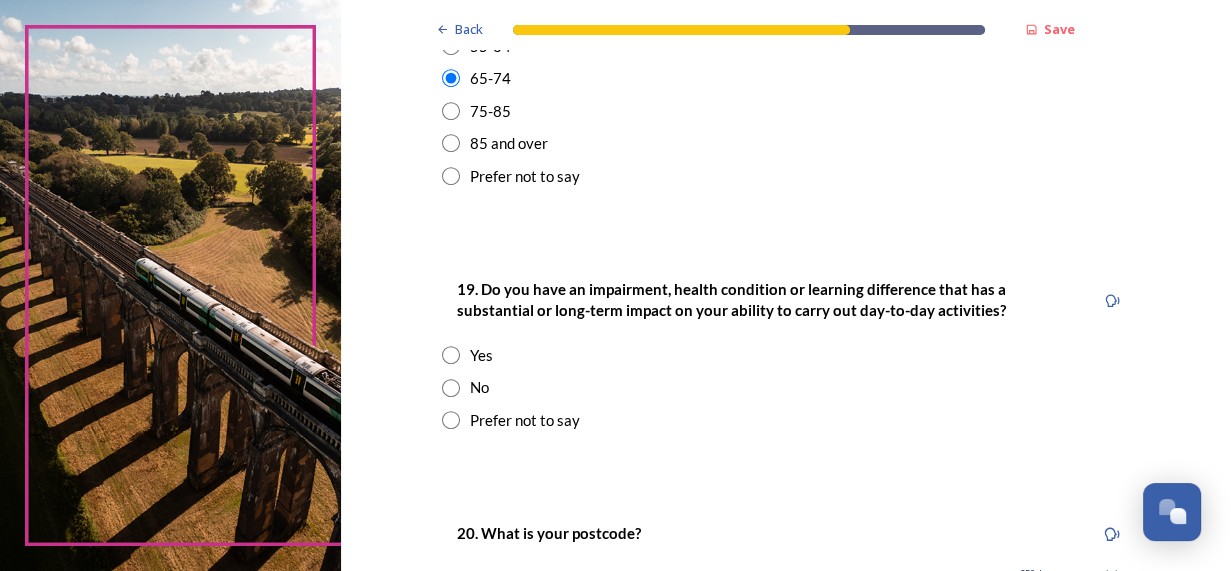 scroll, scrollTop: 900, scrollLeft: 0, axis: vertical 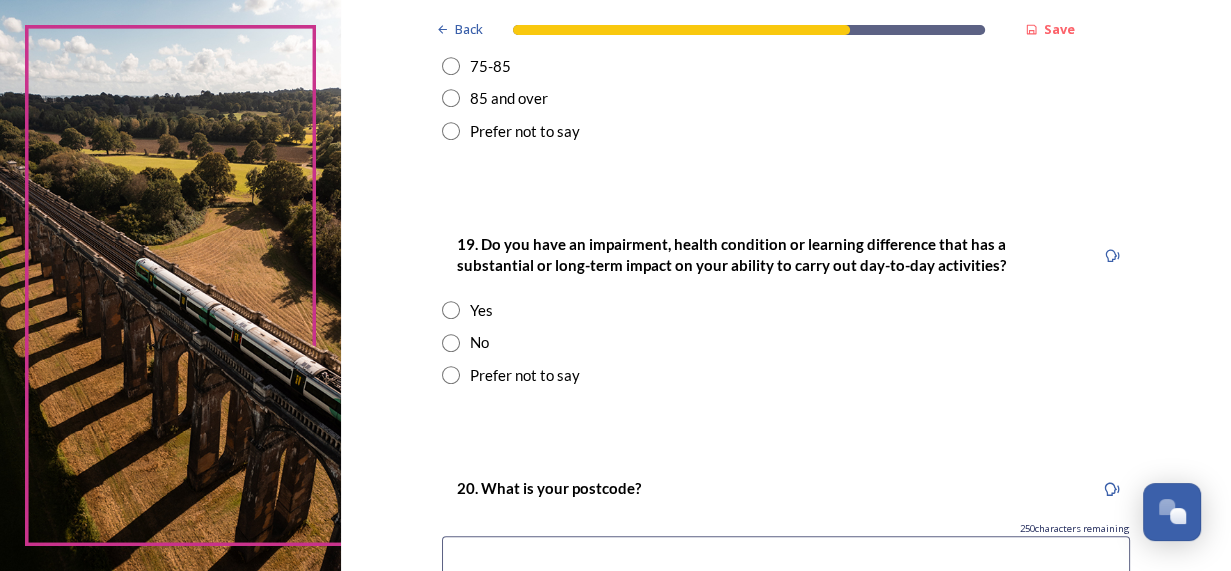 click at bounding box center (451, 343) 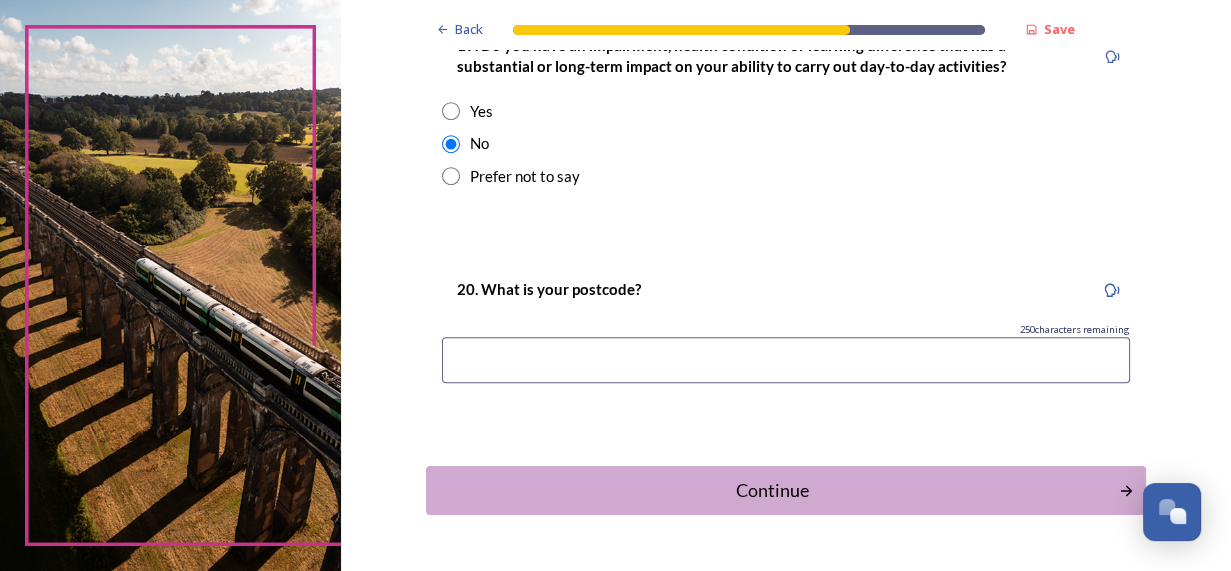 scroll, scrollTop: 1100, scrollLeft: 0, axis: vertical 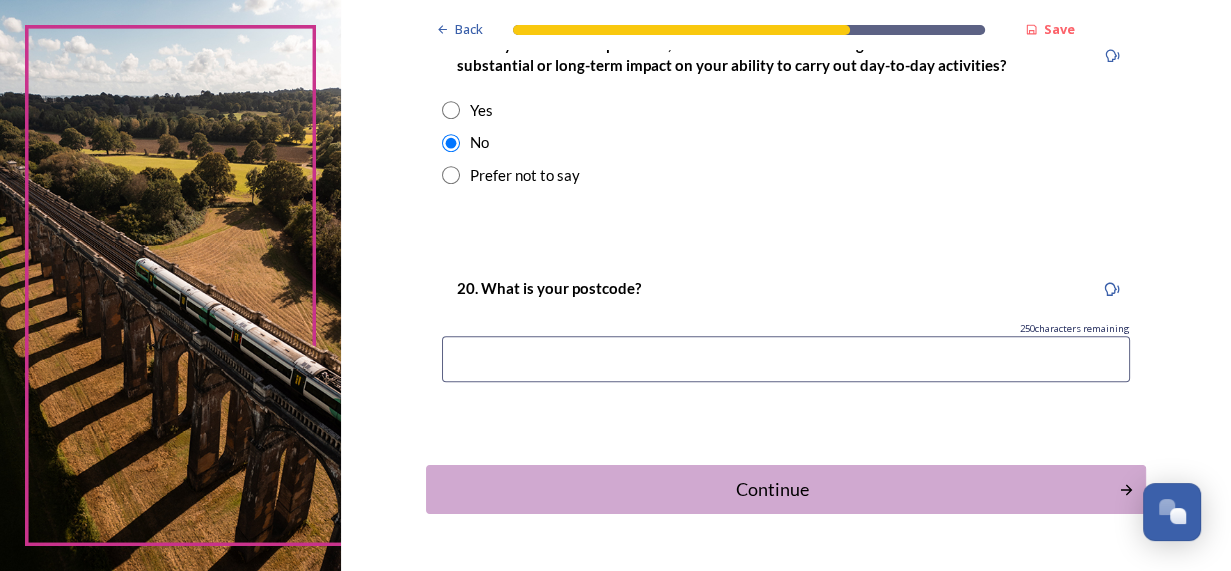 click at bounding box center [786, 359] 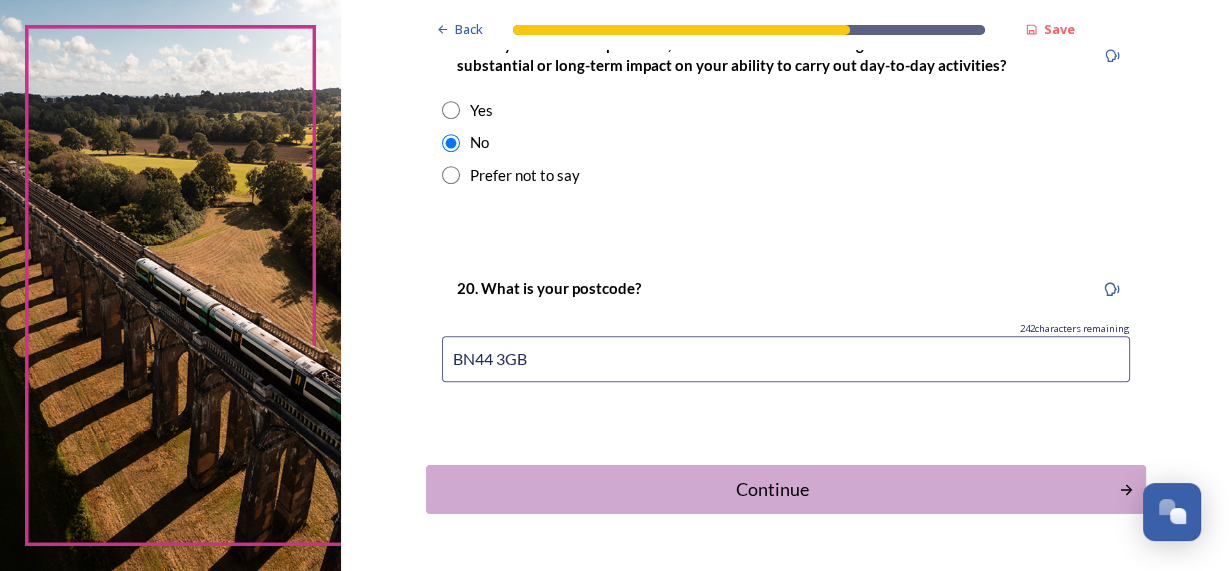 scroll, scrollTop: 1159, scrollLeft: 0, axis: vertical 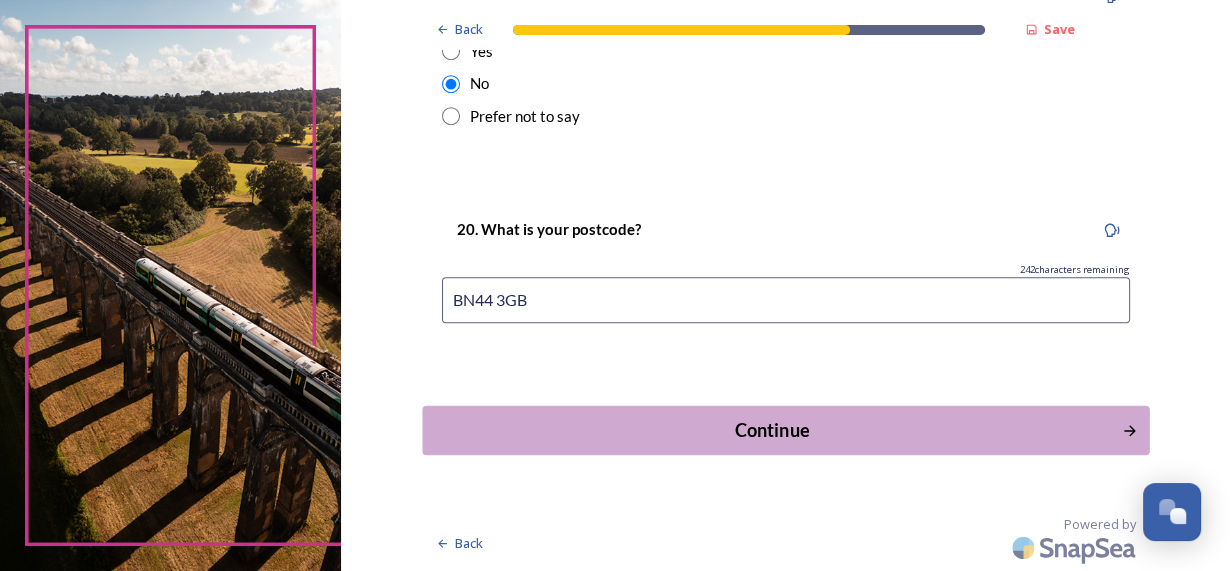 type on "BN44 3GB" 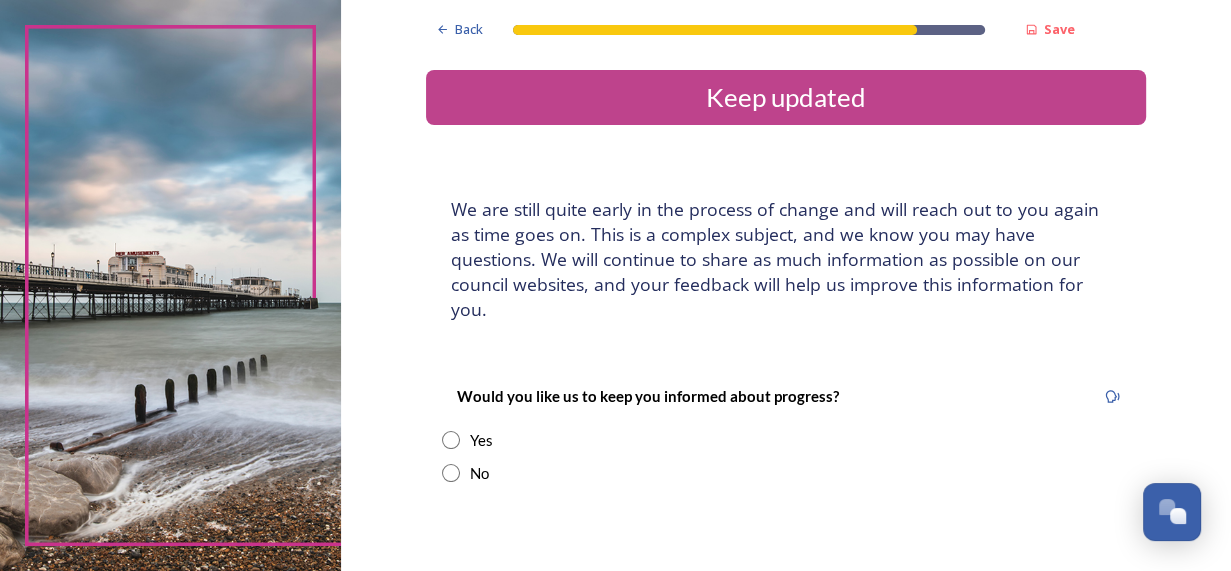 scroll, scrollTop: 99, scrollLeft: 0, axis: vertical 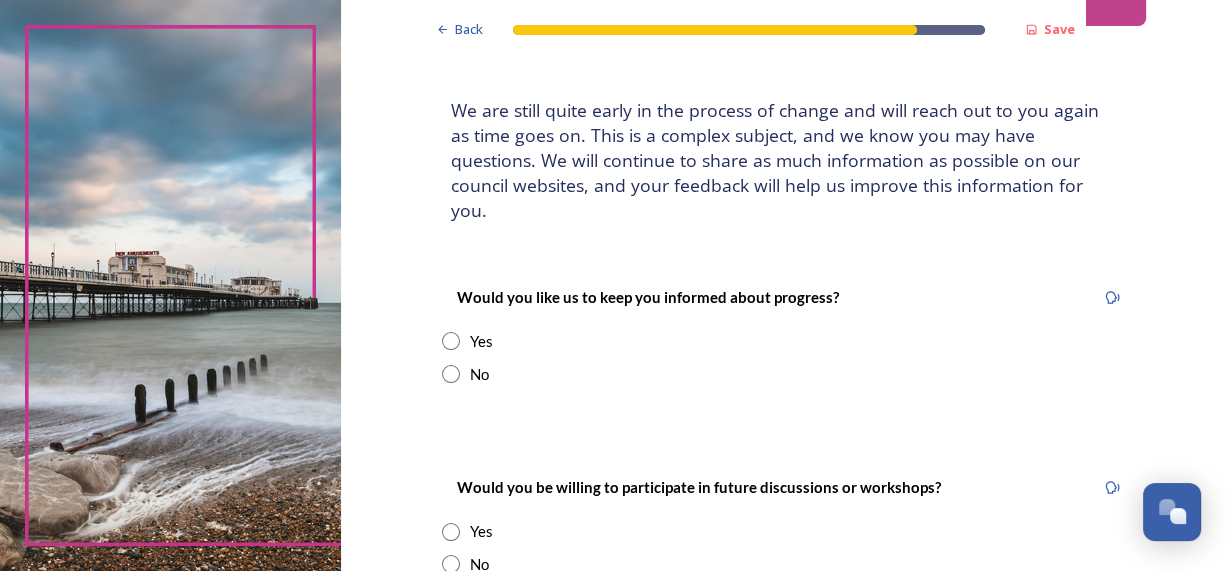 click at bounding box center [451, 341] 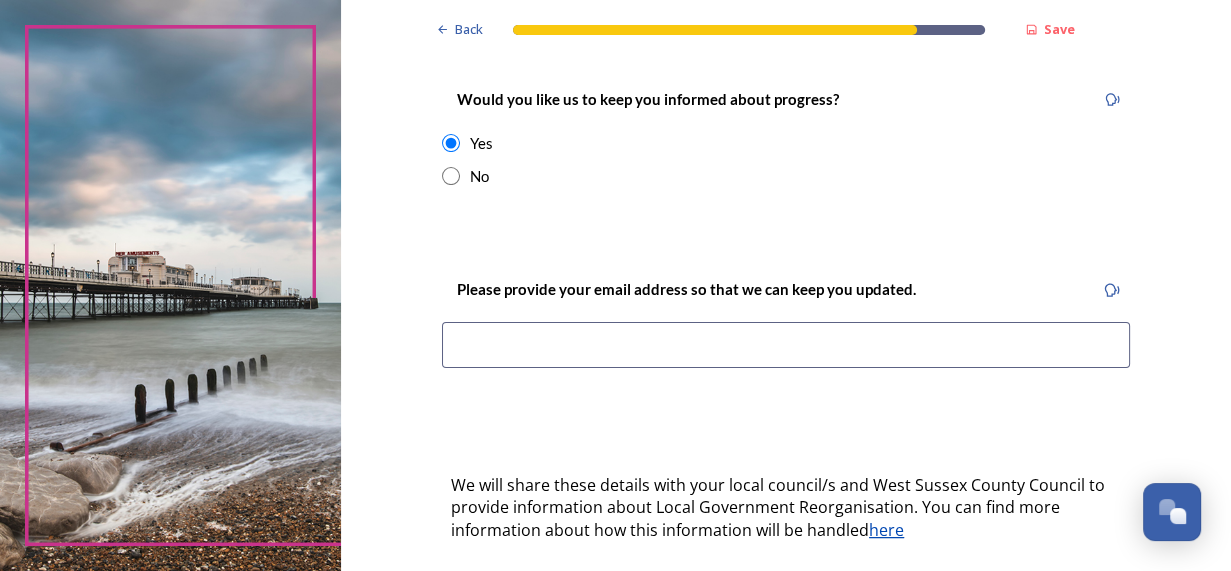 scroll, scrollTop: 299, scrollLeft: 0, axis: vertical 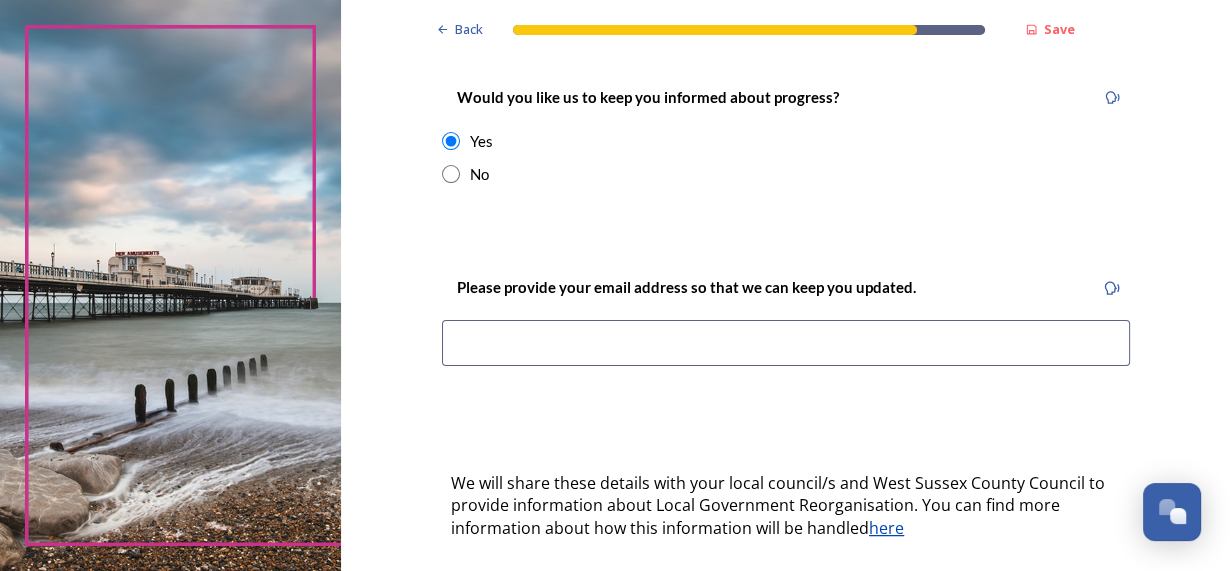 click at bounding box center (786, 343) 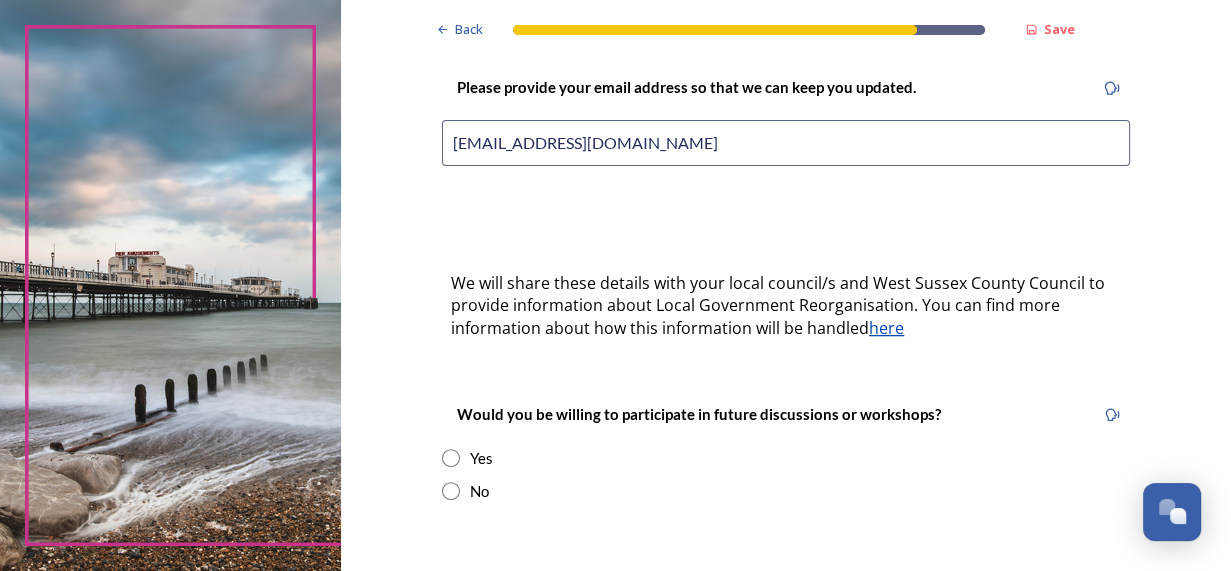 scroll, scrollTop: 600, scrollLeft: 0, axis: vertical 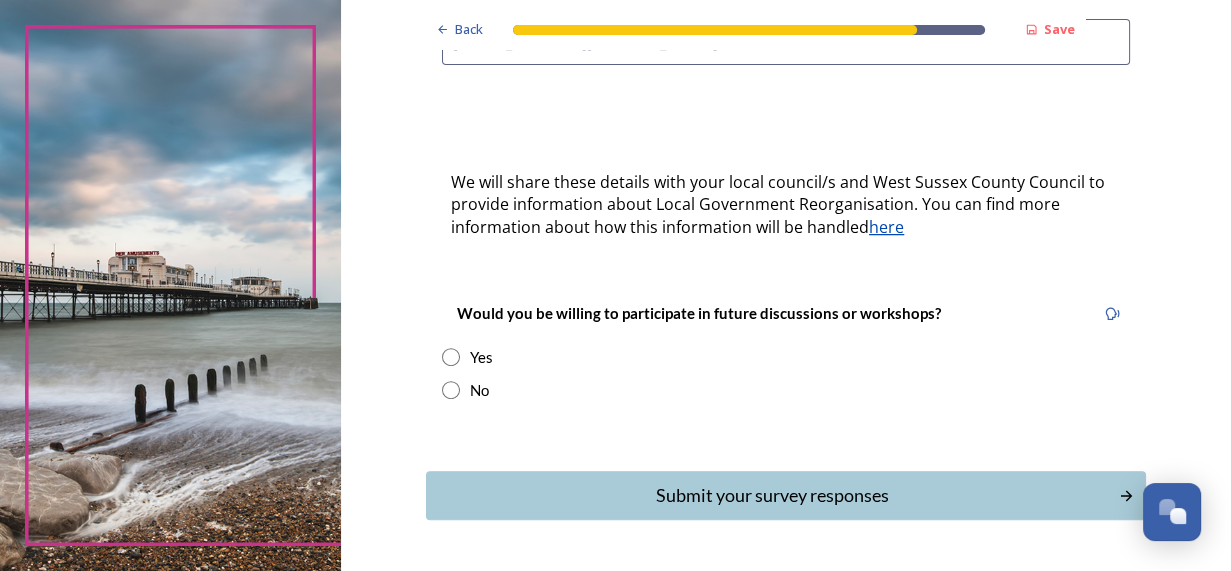 click at bounding box center (451, 357) 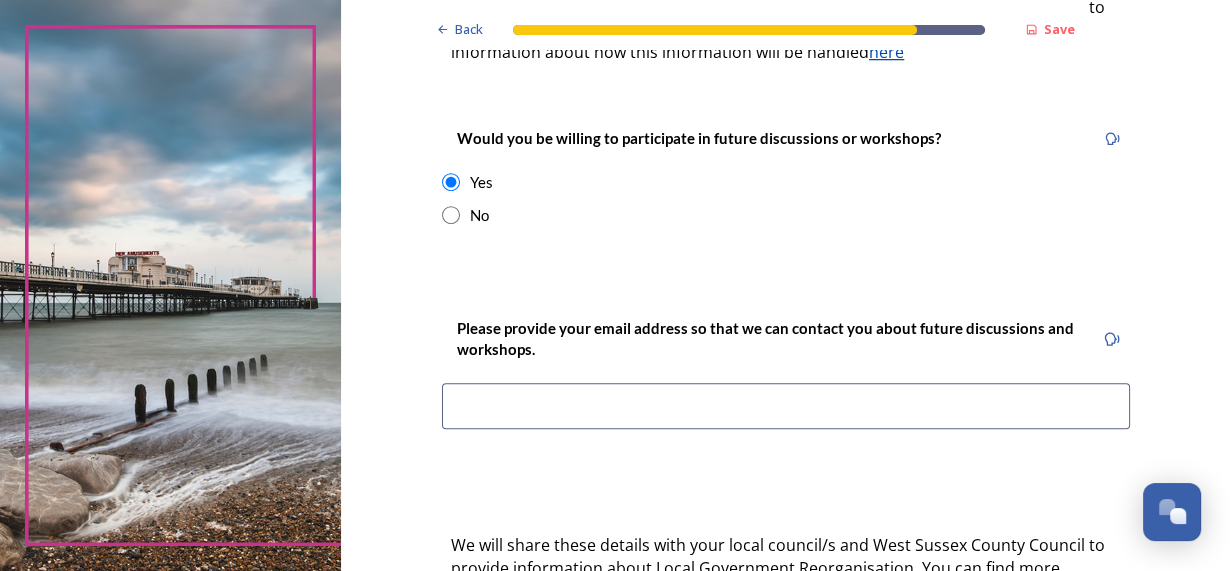 scroll, scrollTop: 799, scrollLeft: 0, axis: vertical 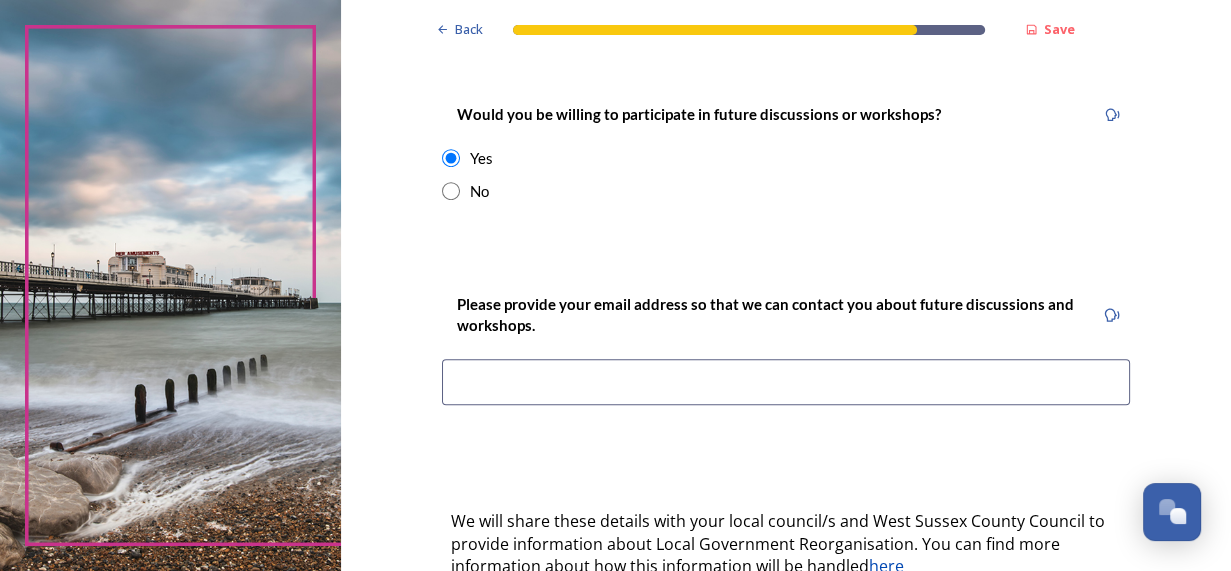 click at bounding box center (786, 382) 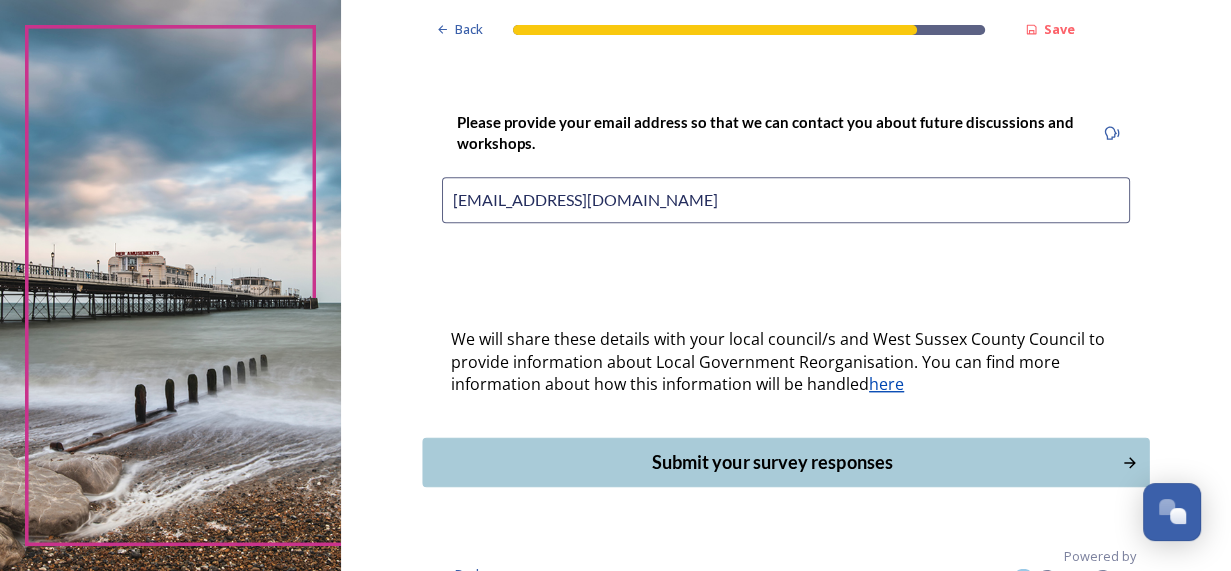 scroll, scrollTop: 988, scrollLeft: 0, axis: vertical 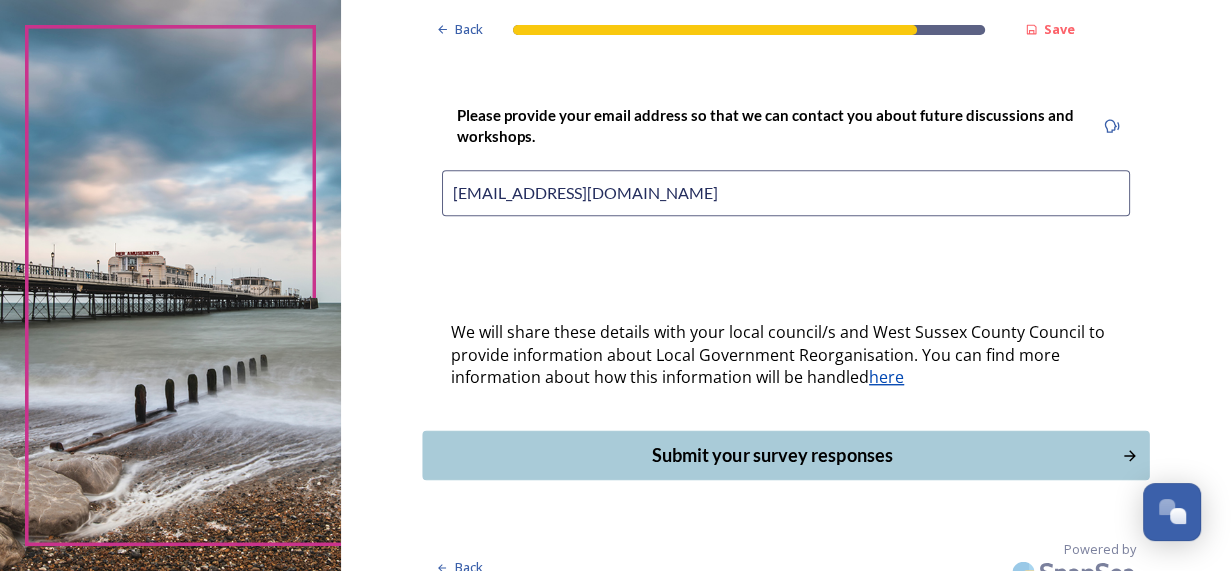 click on "Submit your survey responses" at bounding box center (772, 455) 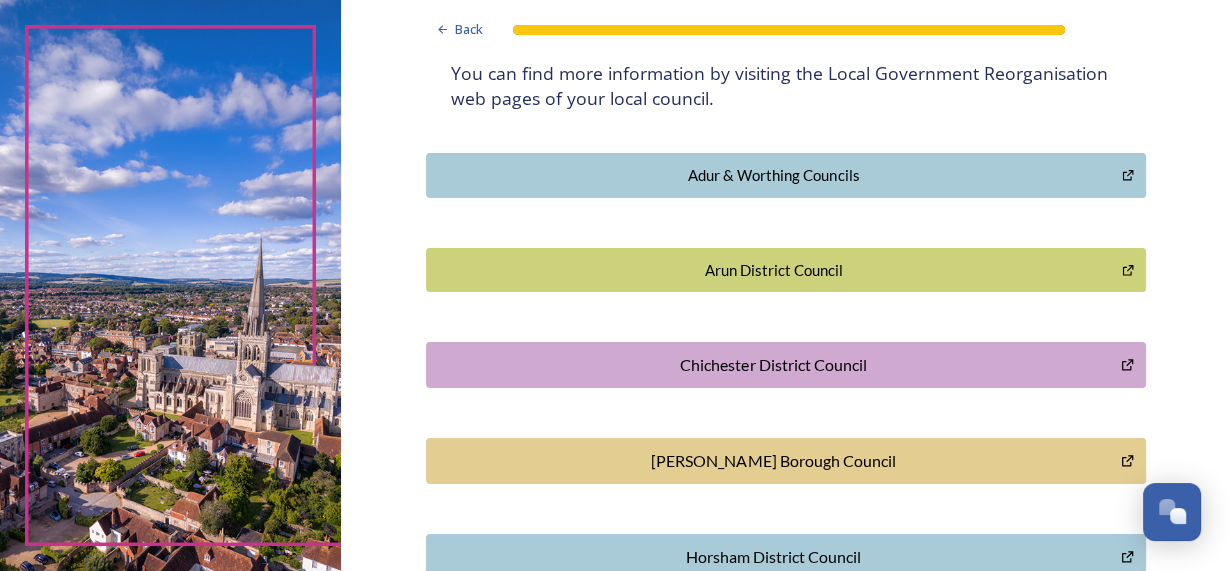 scroll, scrollTop: 0, scrollLeft: 0, axis: both 